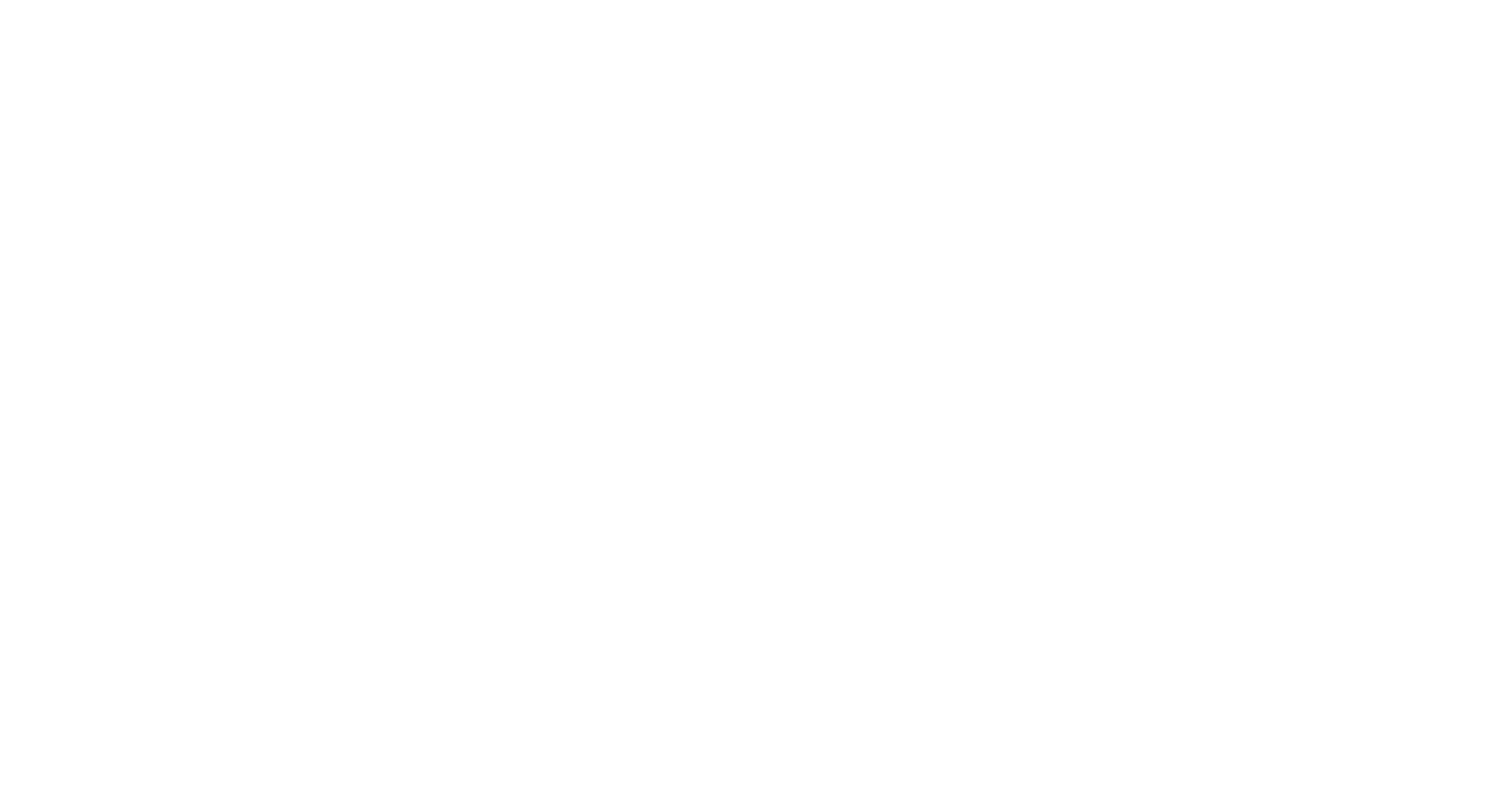 scroll, scrollTop: 0, scrollLeft: 0, axis: both 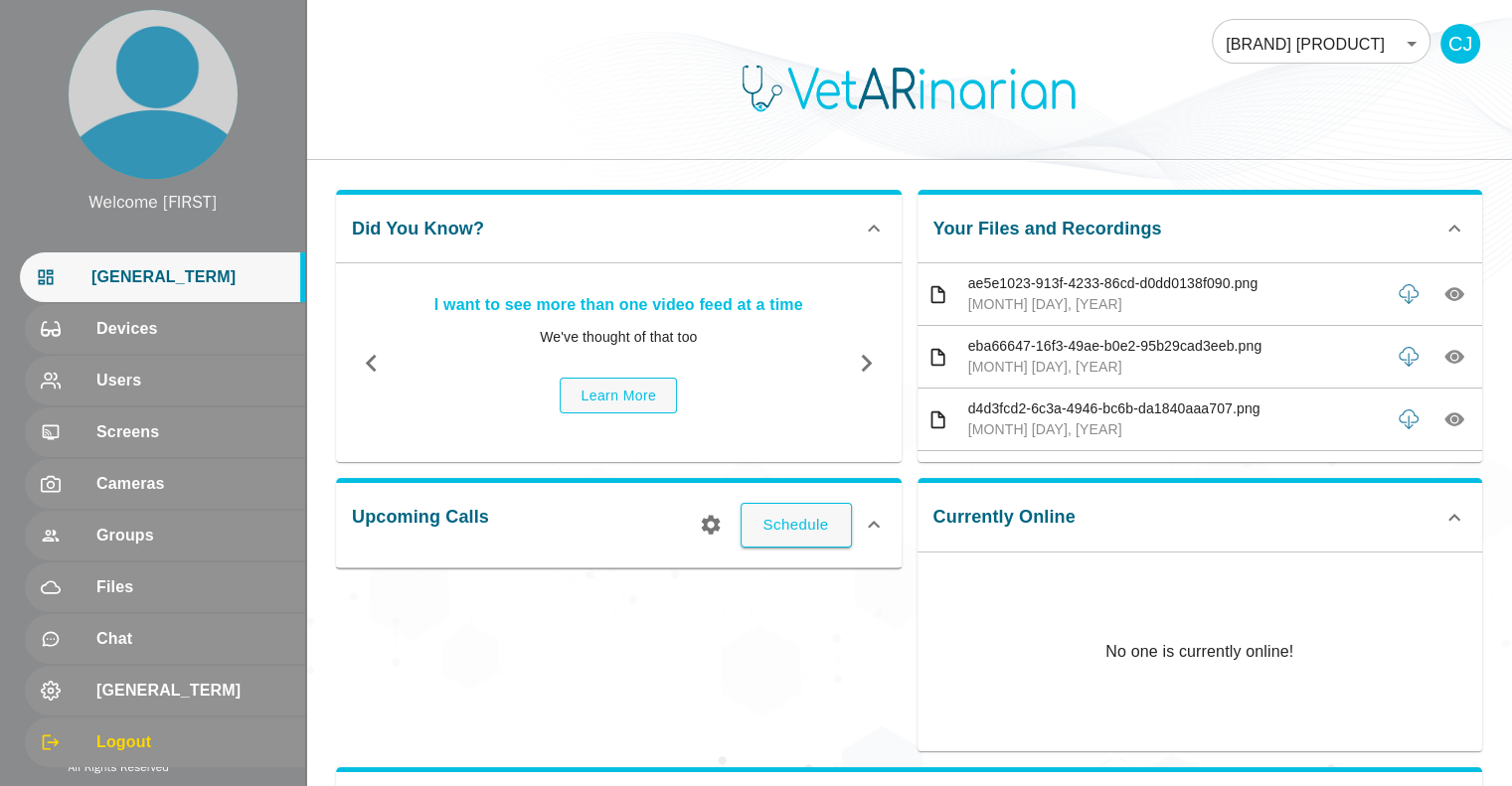 click on "Upcoming Calls Schedule" at bounding box center (610, 606) 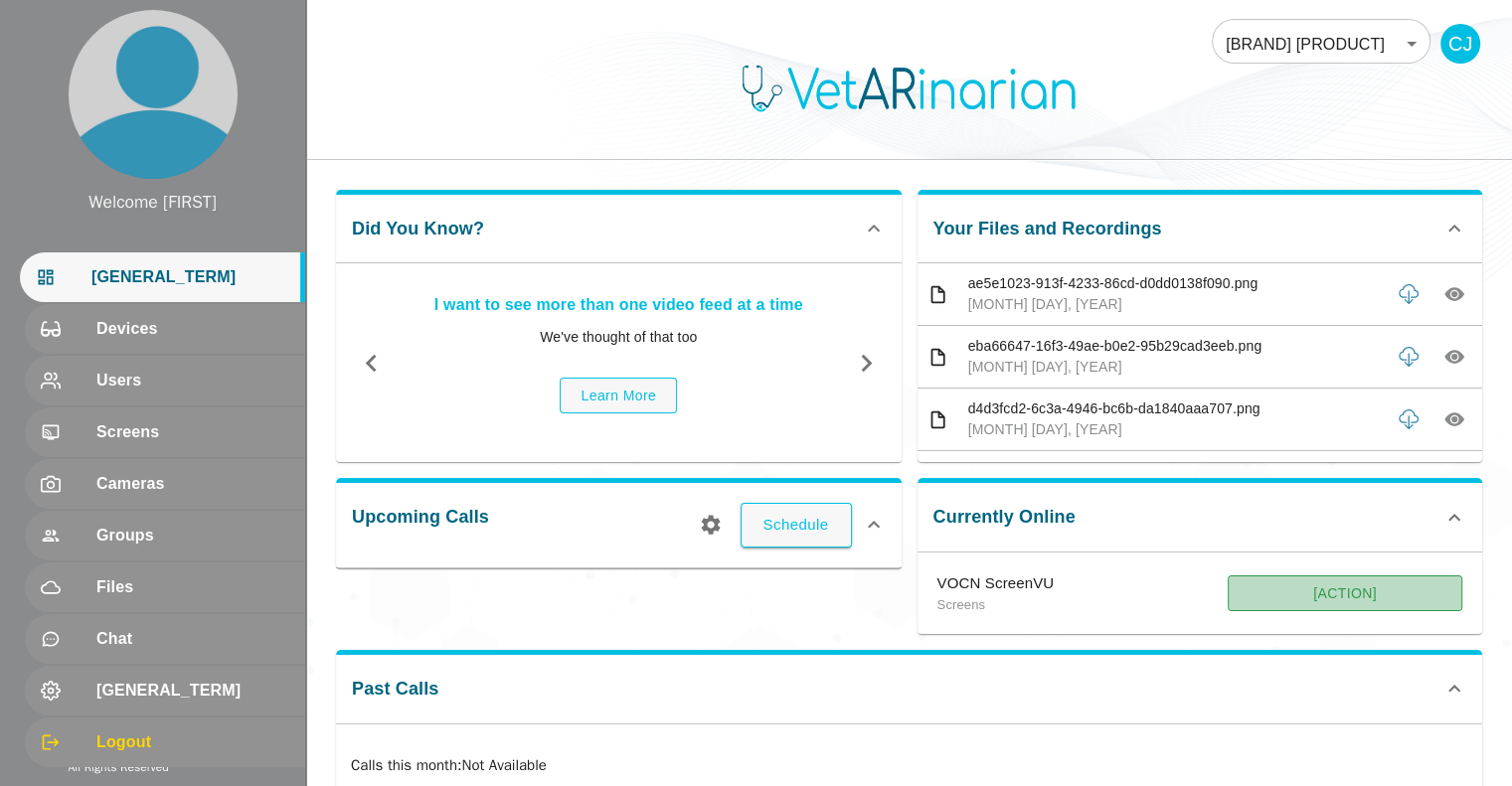 click on "[ACTION]" at bounding box center [1345, 593] 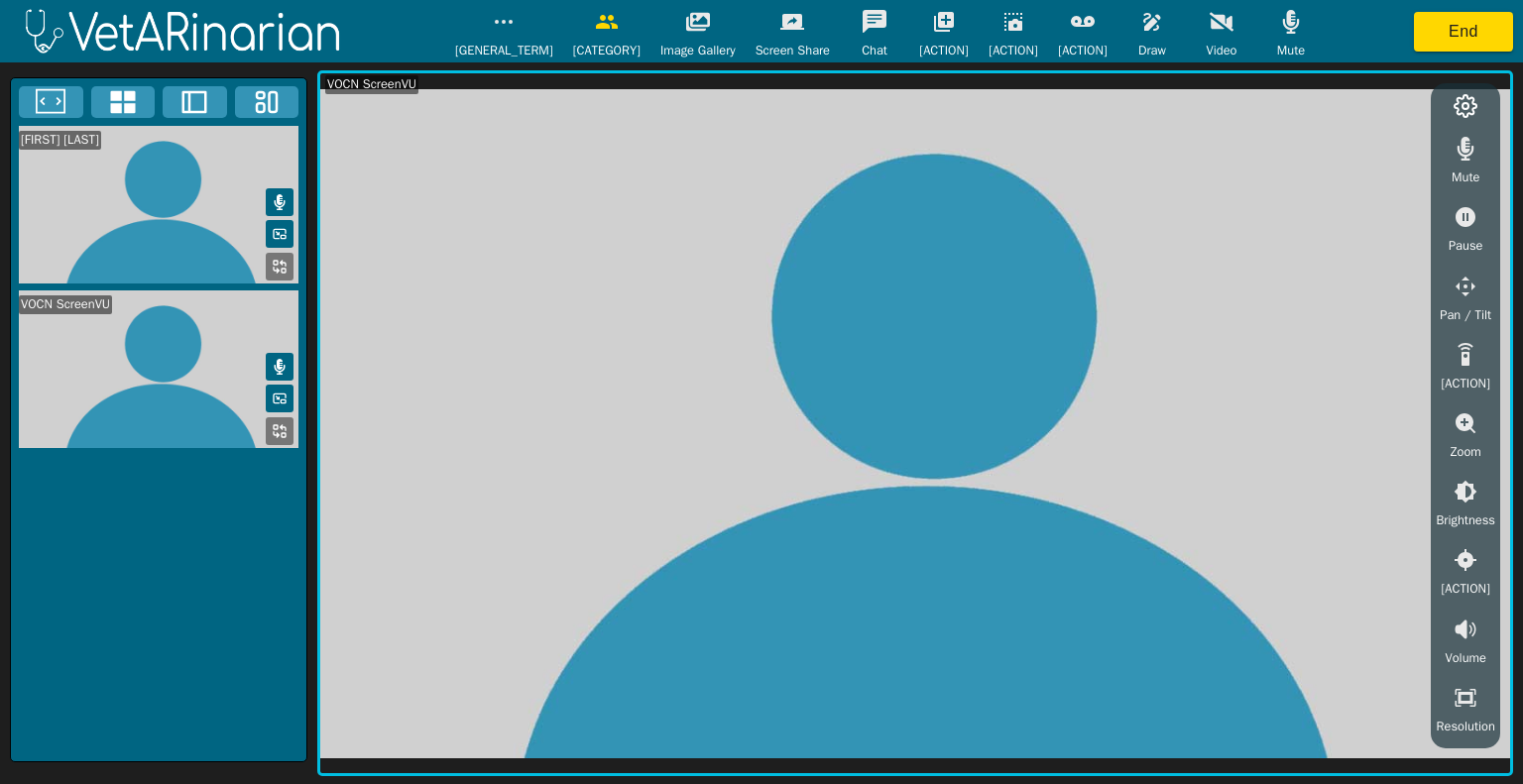 click at bounding box center (915, 423) 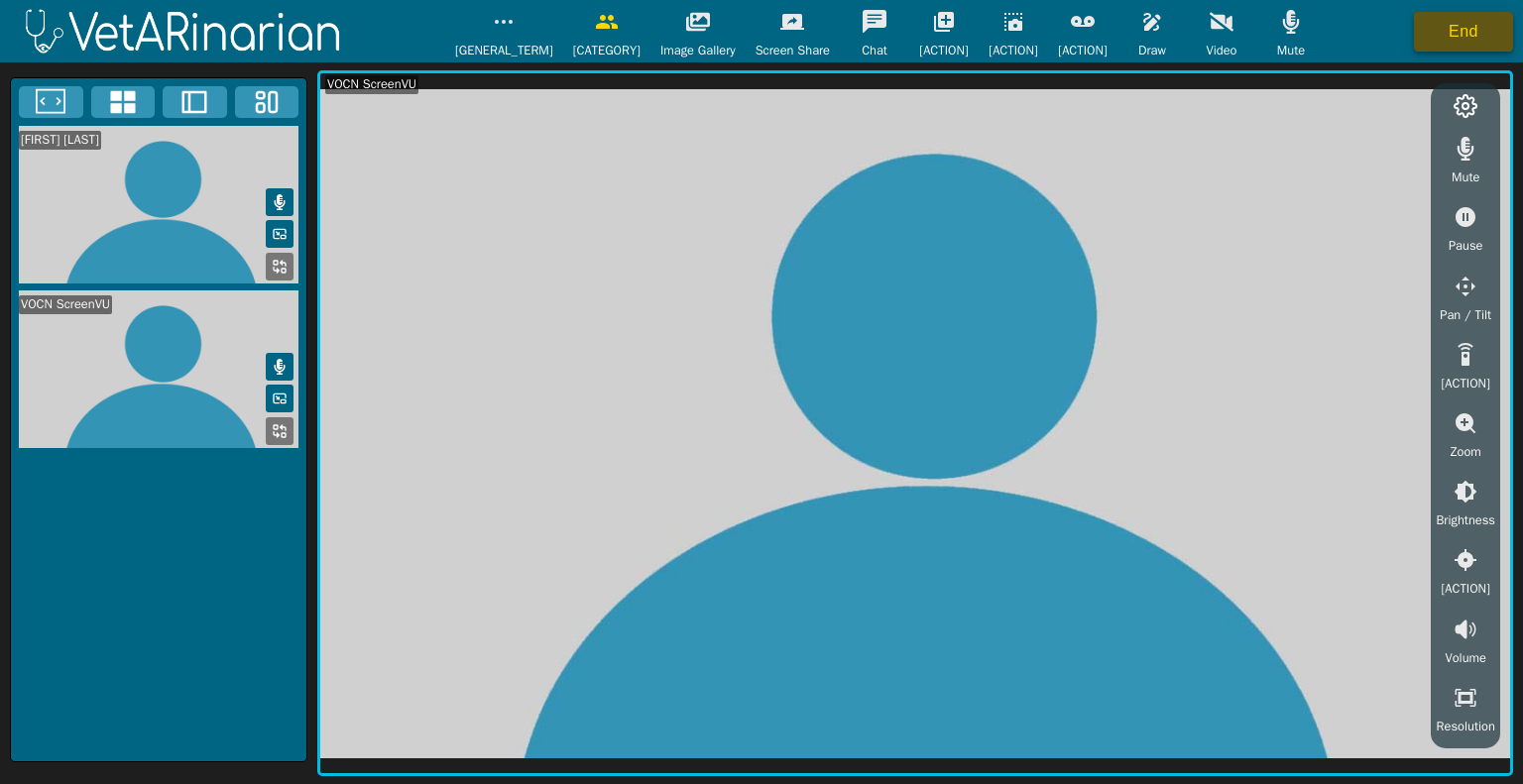 click on "End" at bounding box center (1464, 32) 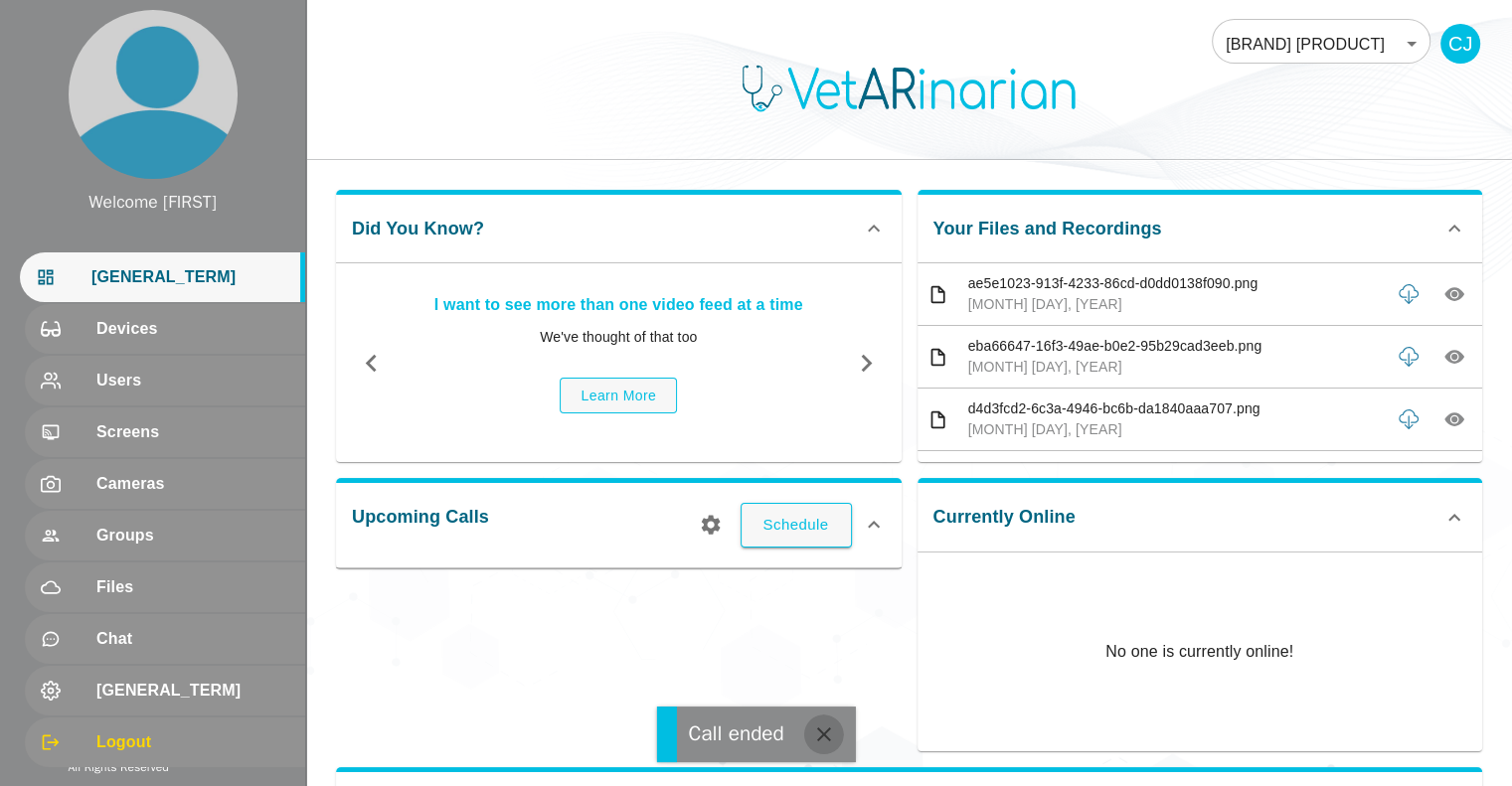 click 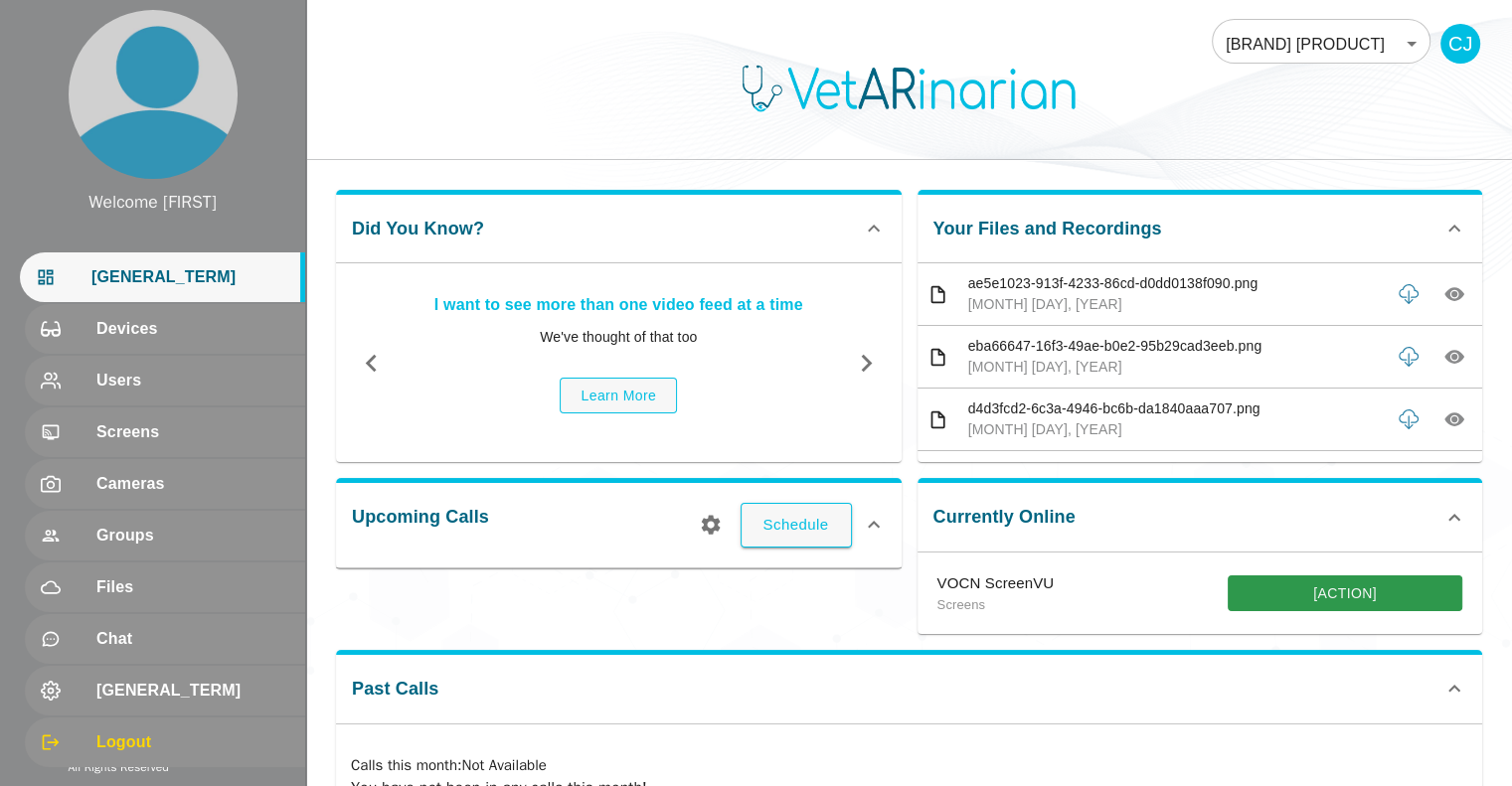click on "[ACTION]" at bounding box center [1345, 593] 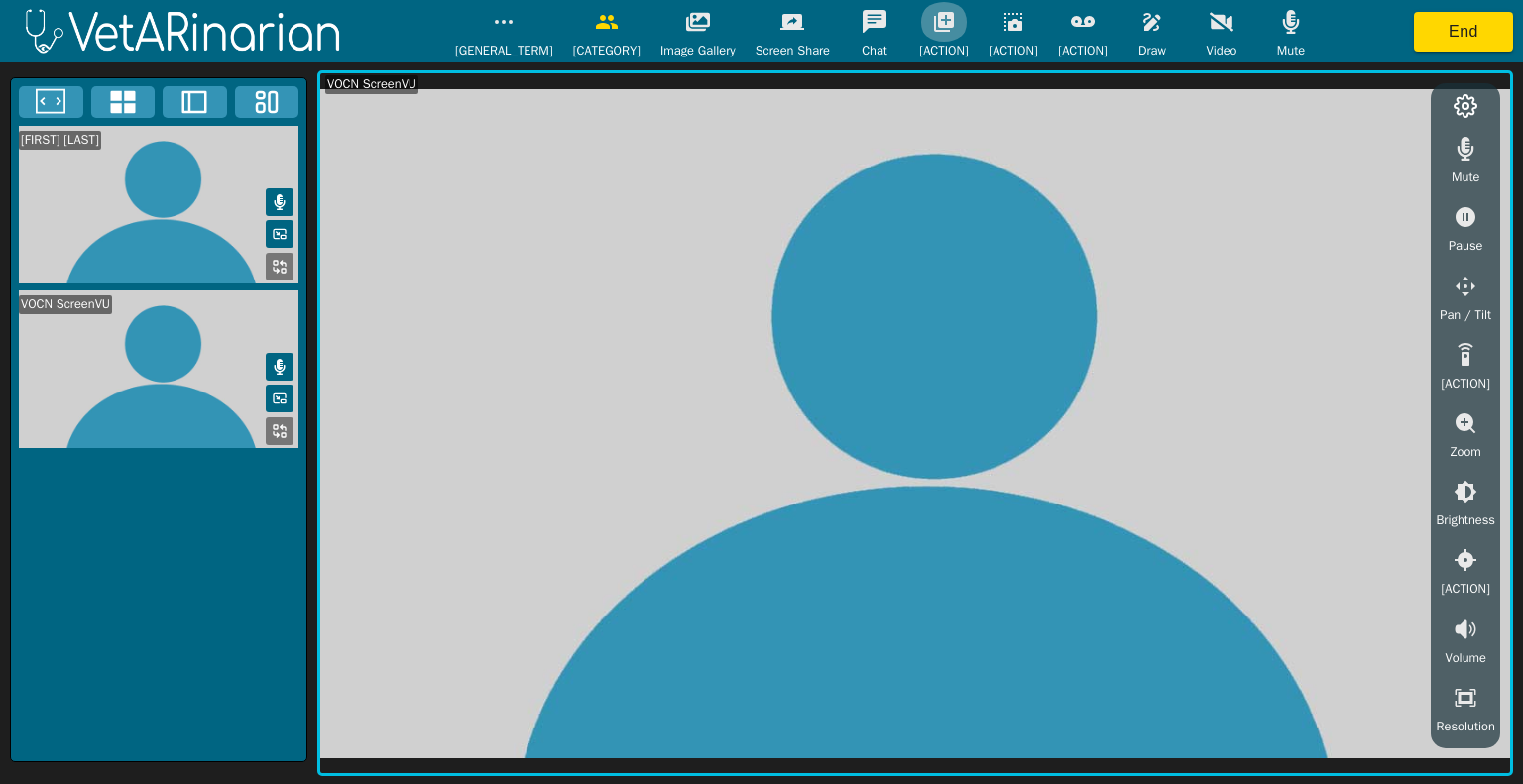 click 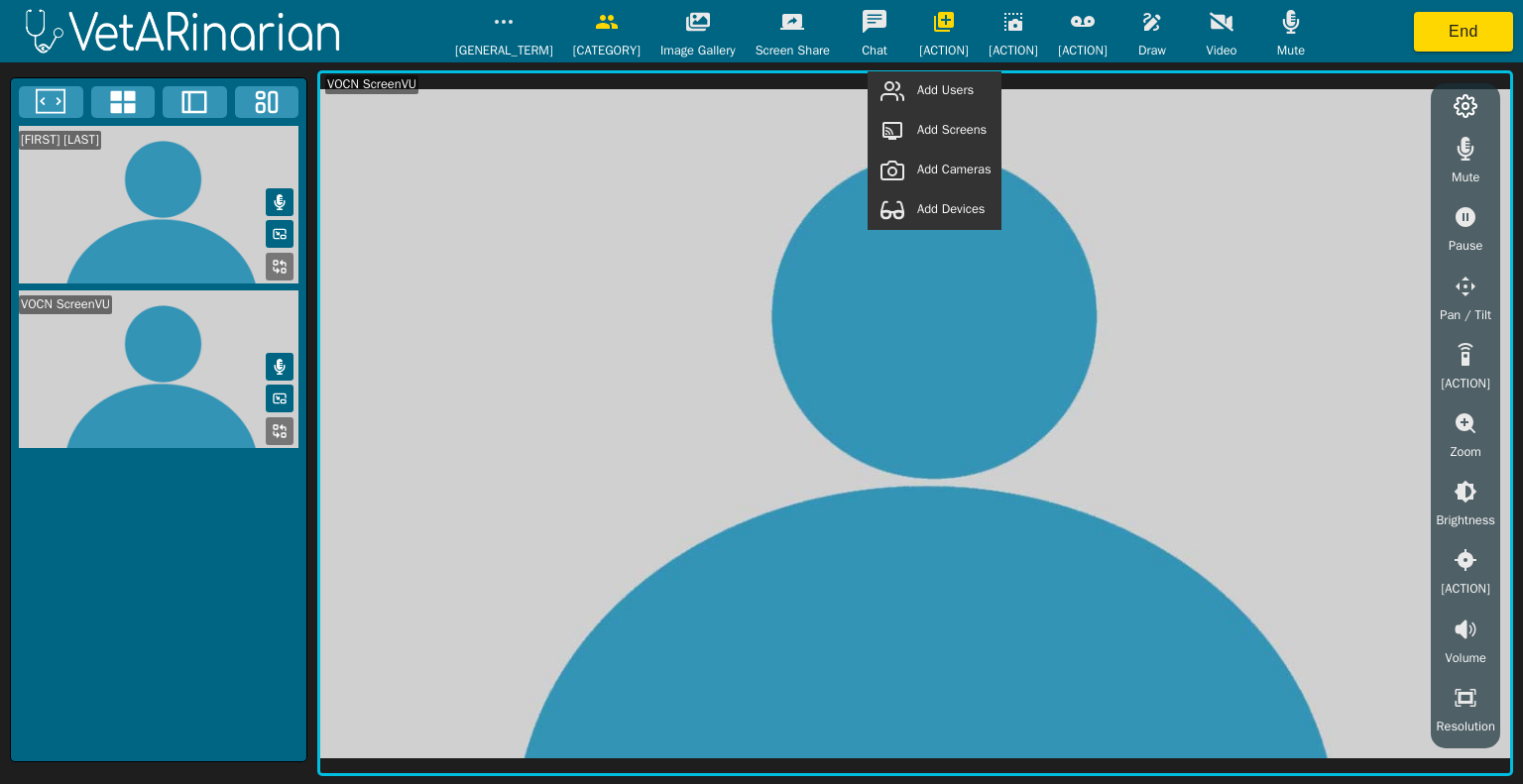 click on "Add Devices" at bounding box center (951, 209) 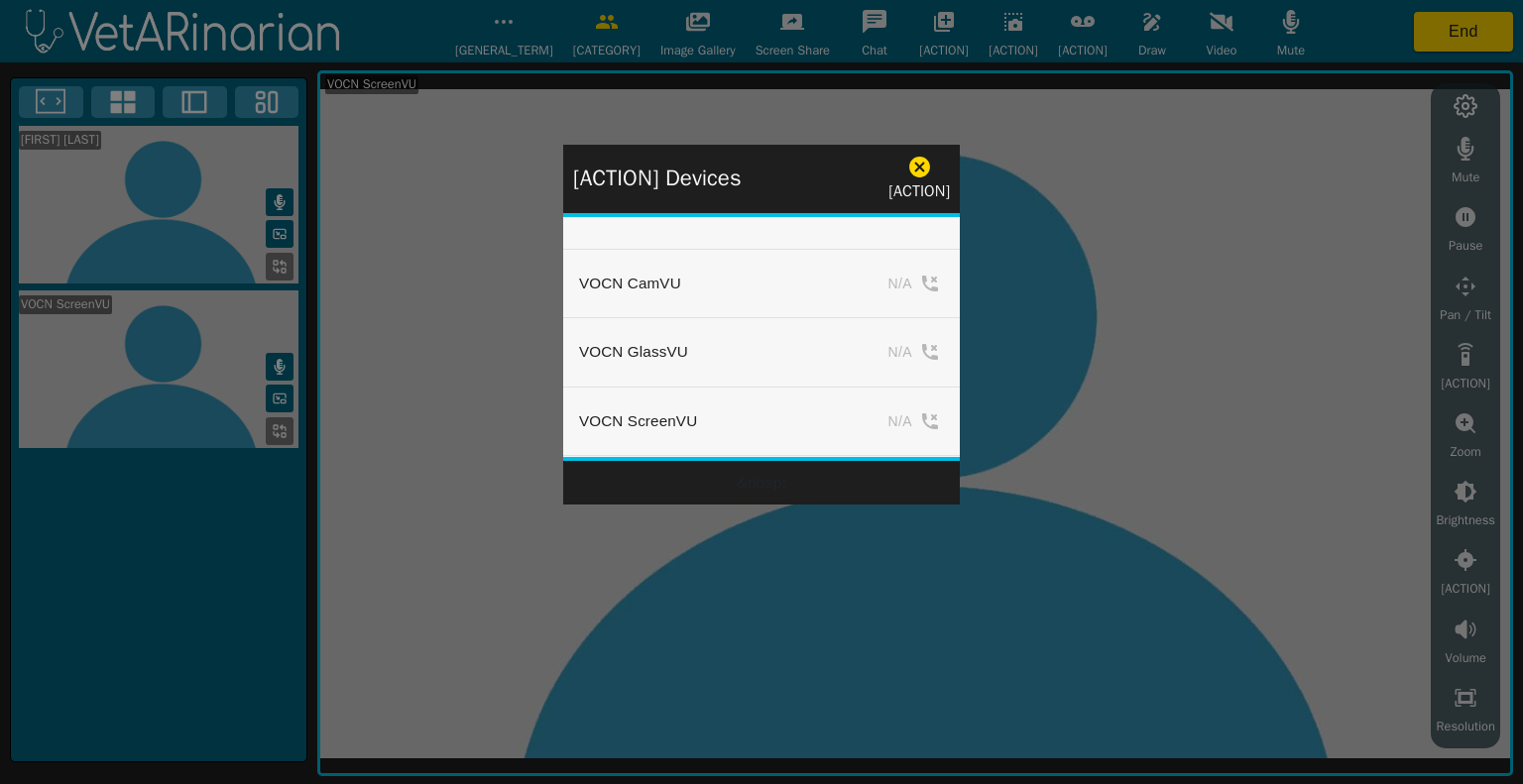 scroll, scrollTop: 13, scrollLeft: 0, axis: vertical 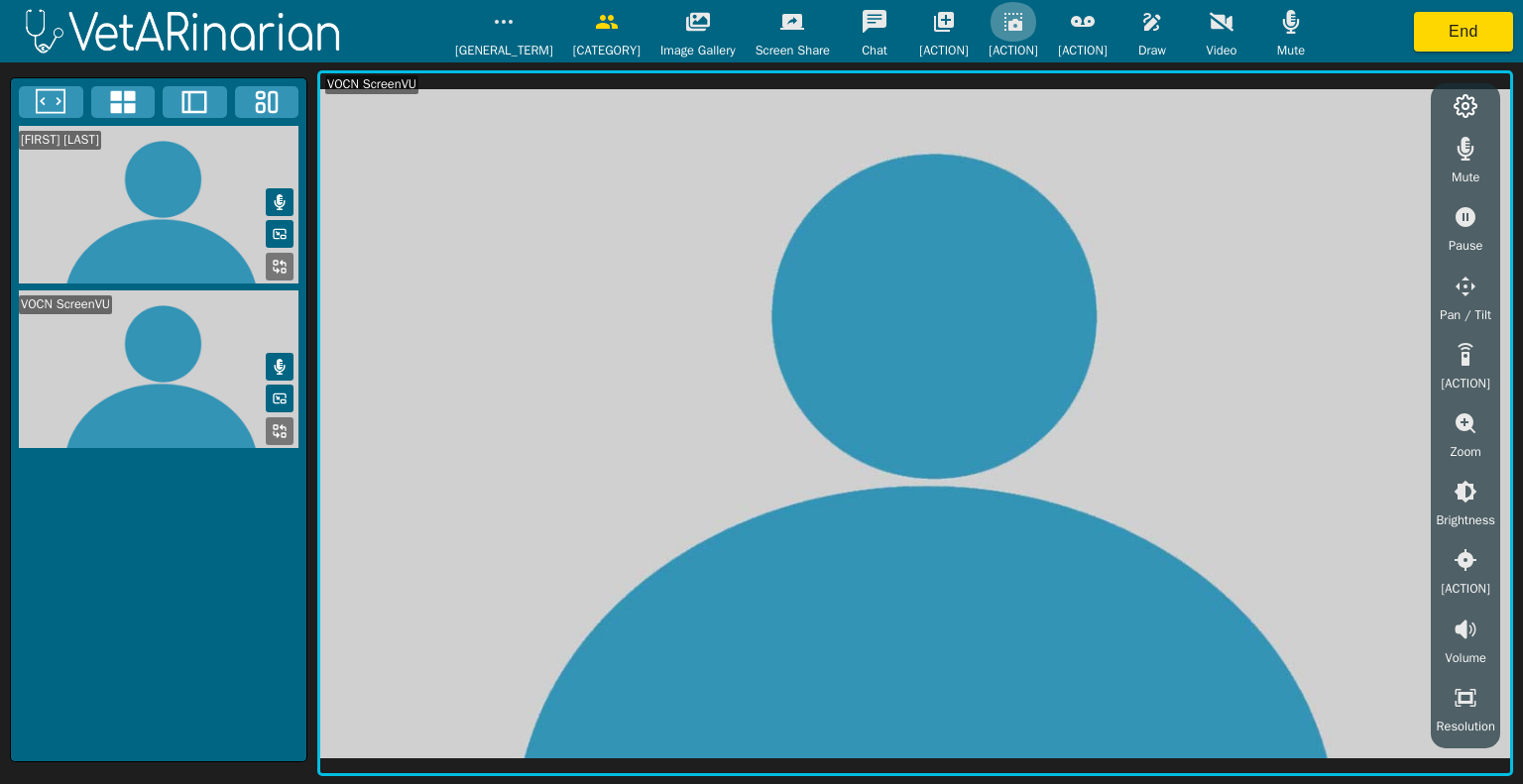 click 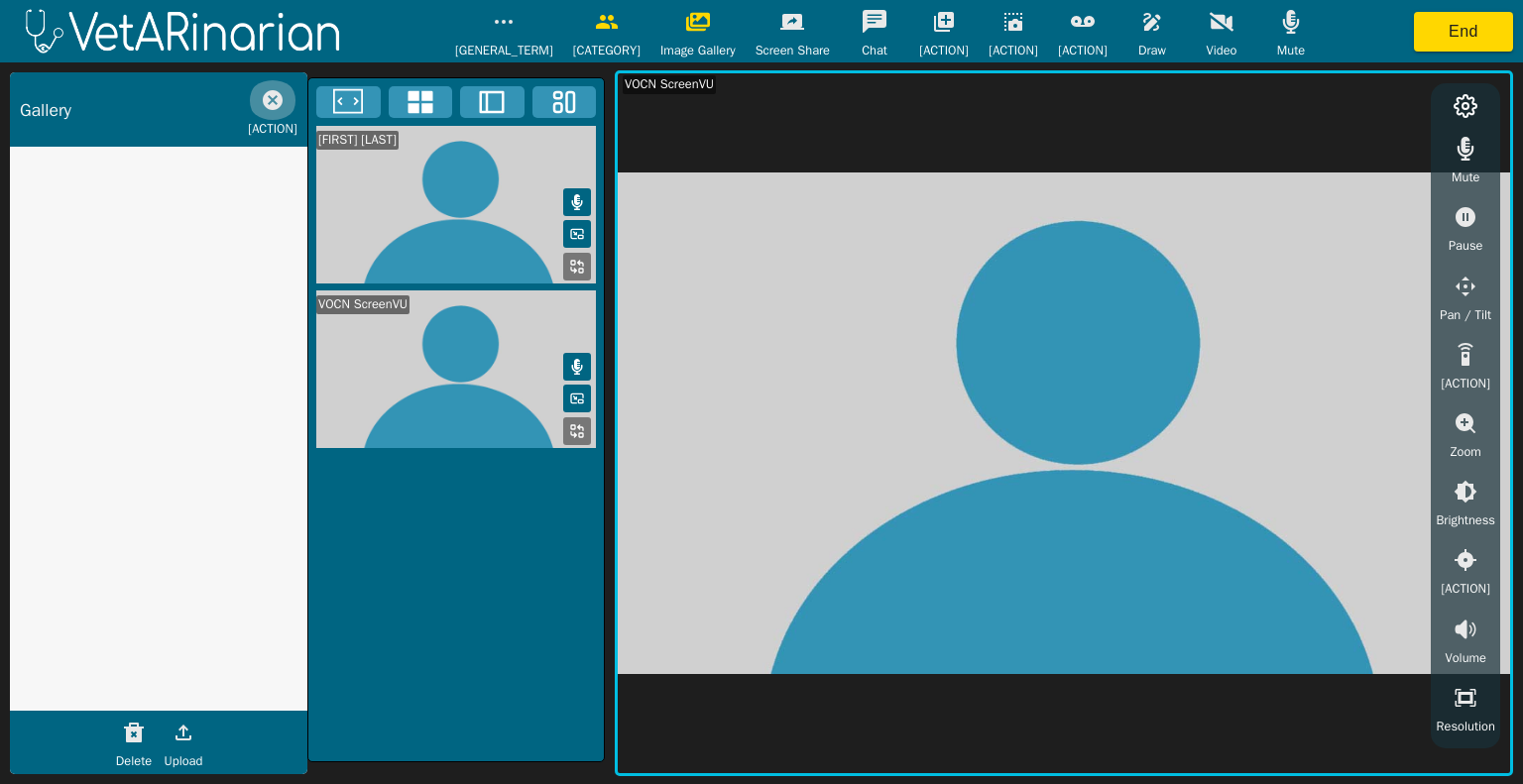 click 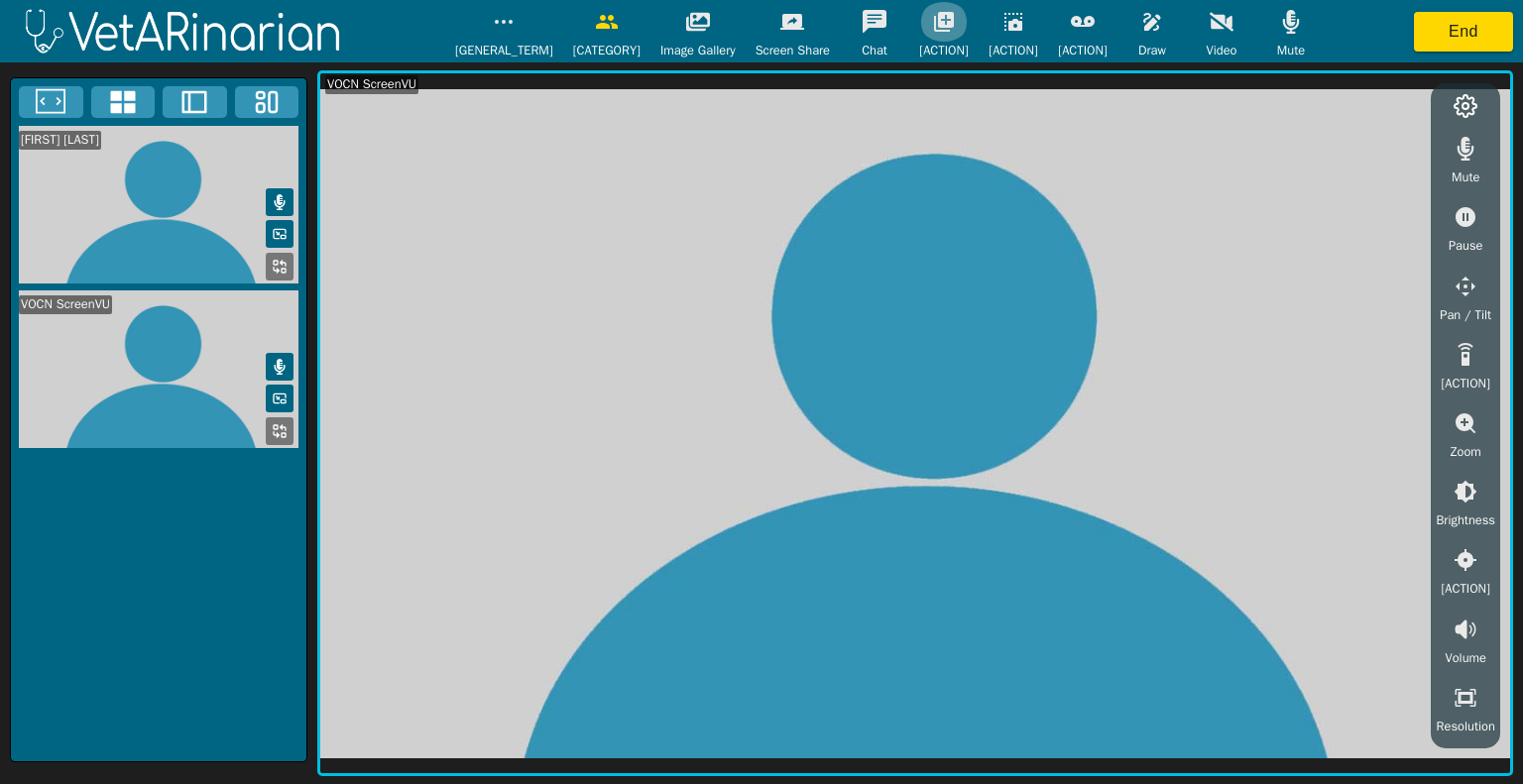 click at bounding box center [944, 22] 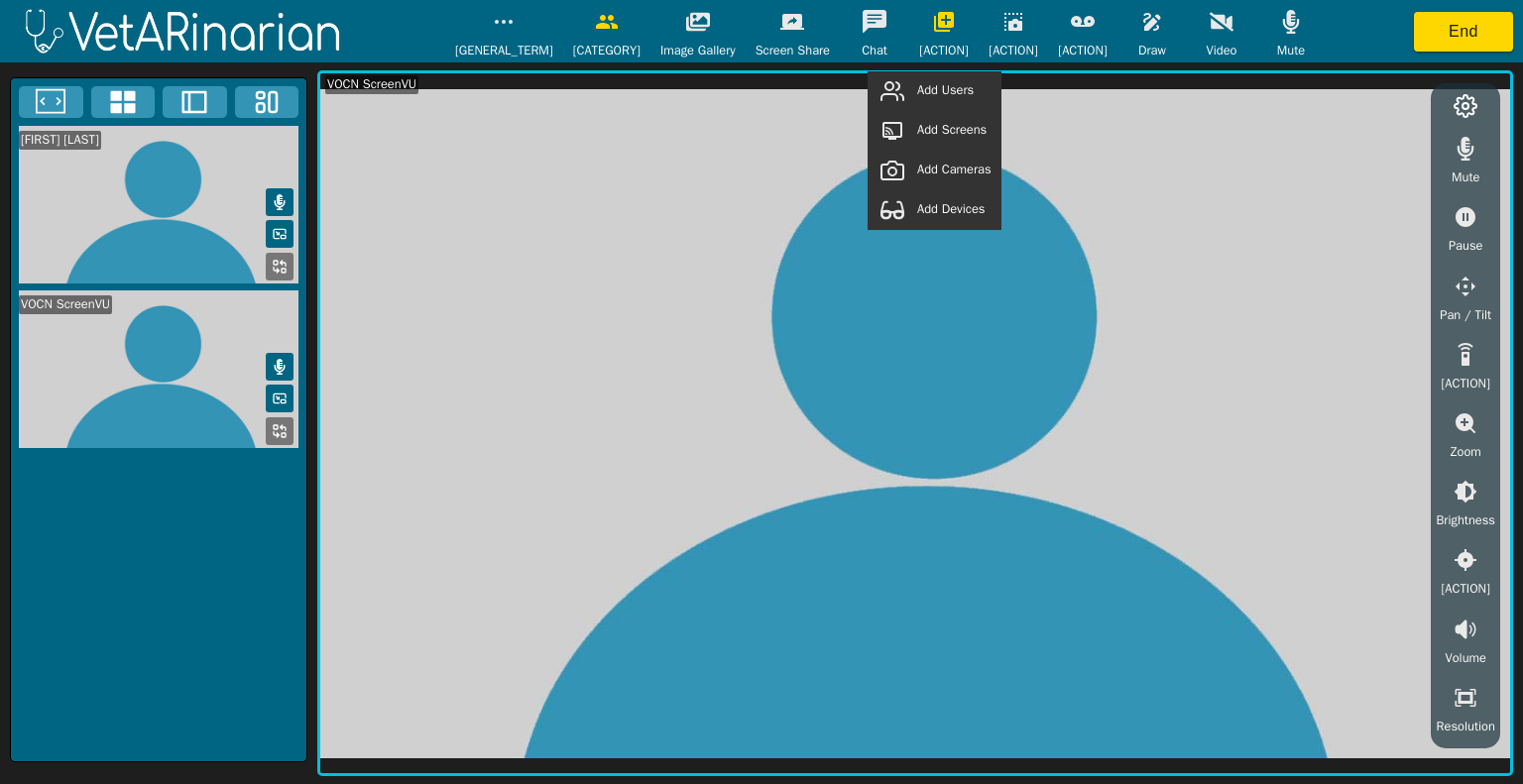 click on "Add Screens" at bounding box center (952, 130) 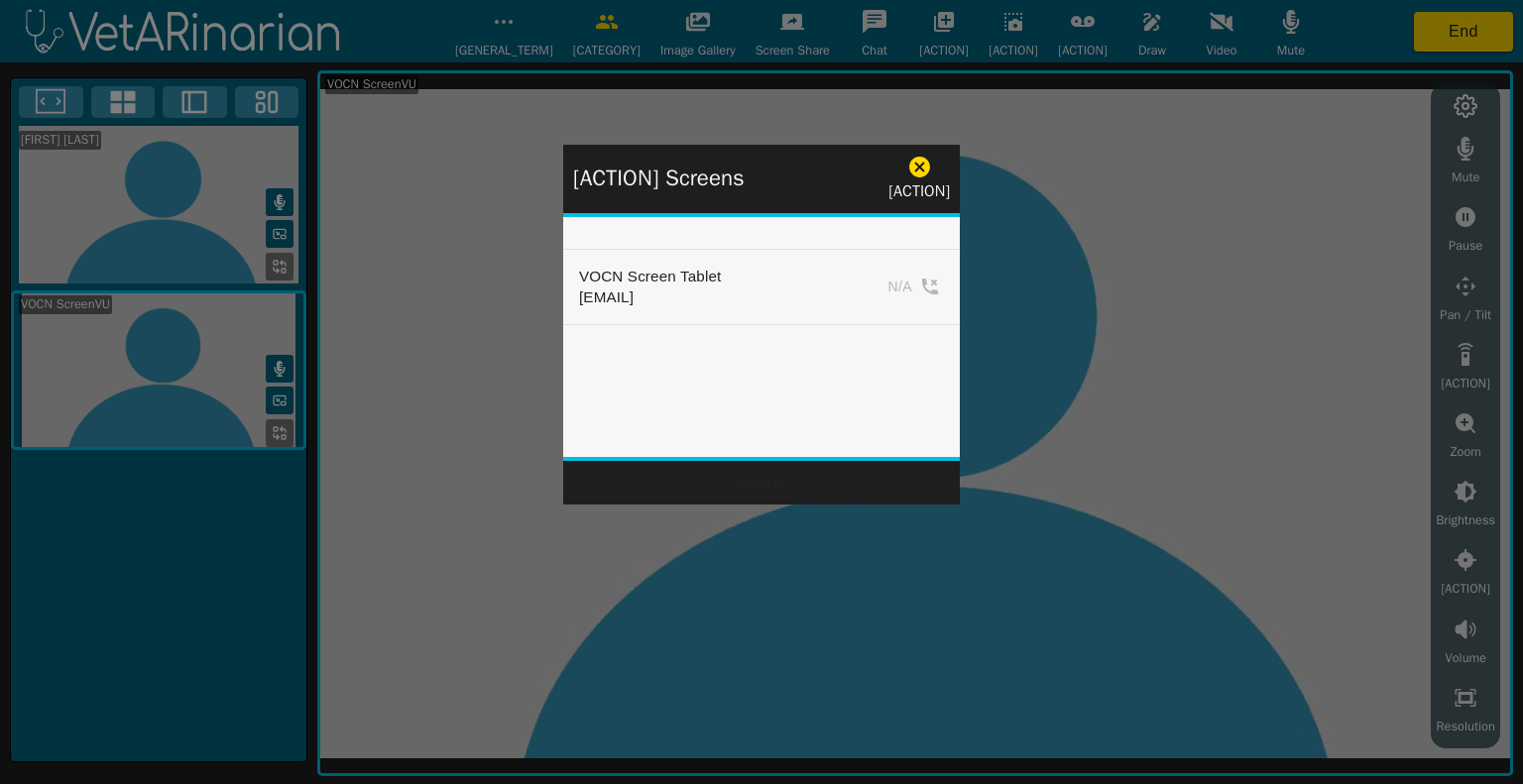 click 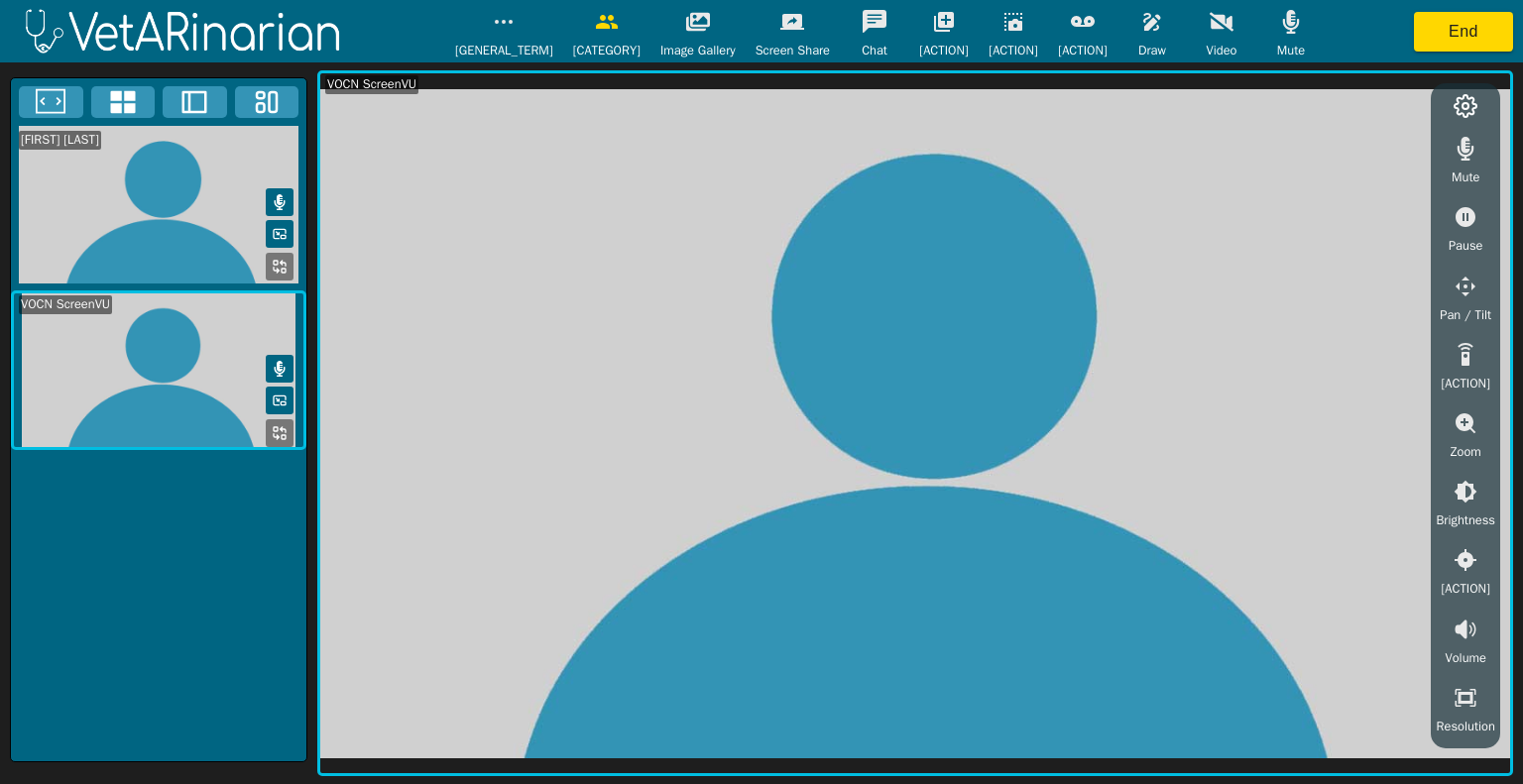 click 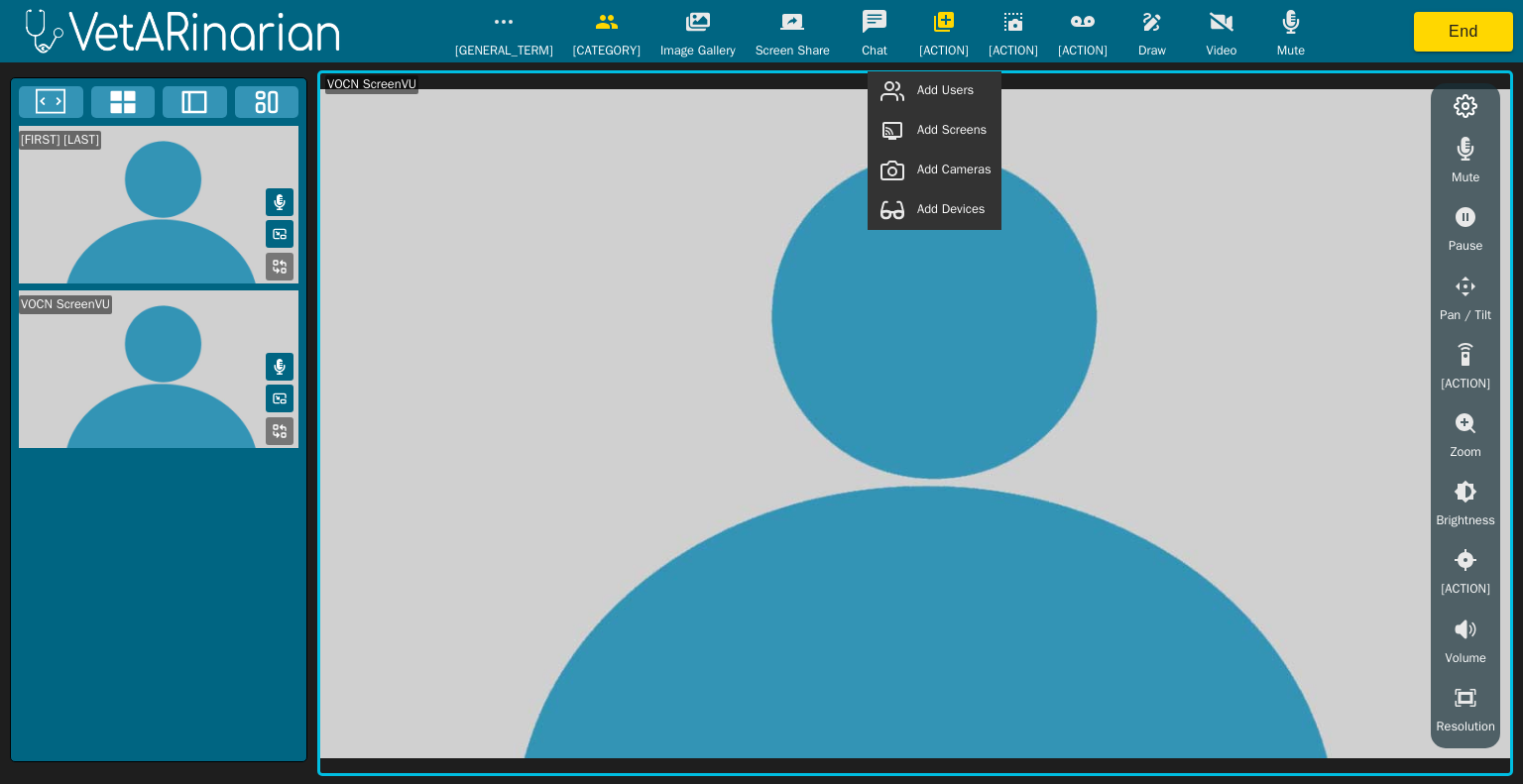 click on "Add Devices" at bounding box center [951, 209] 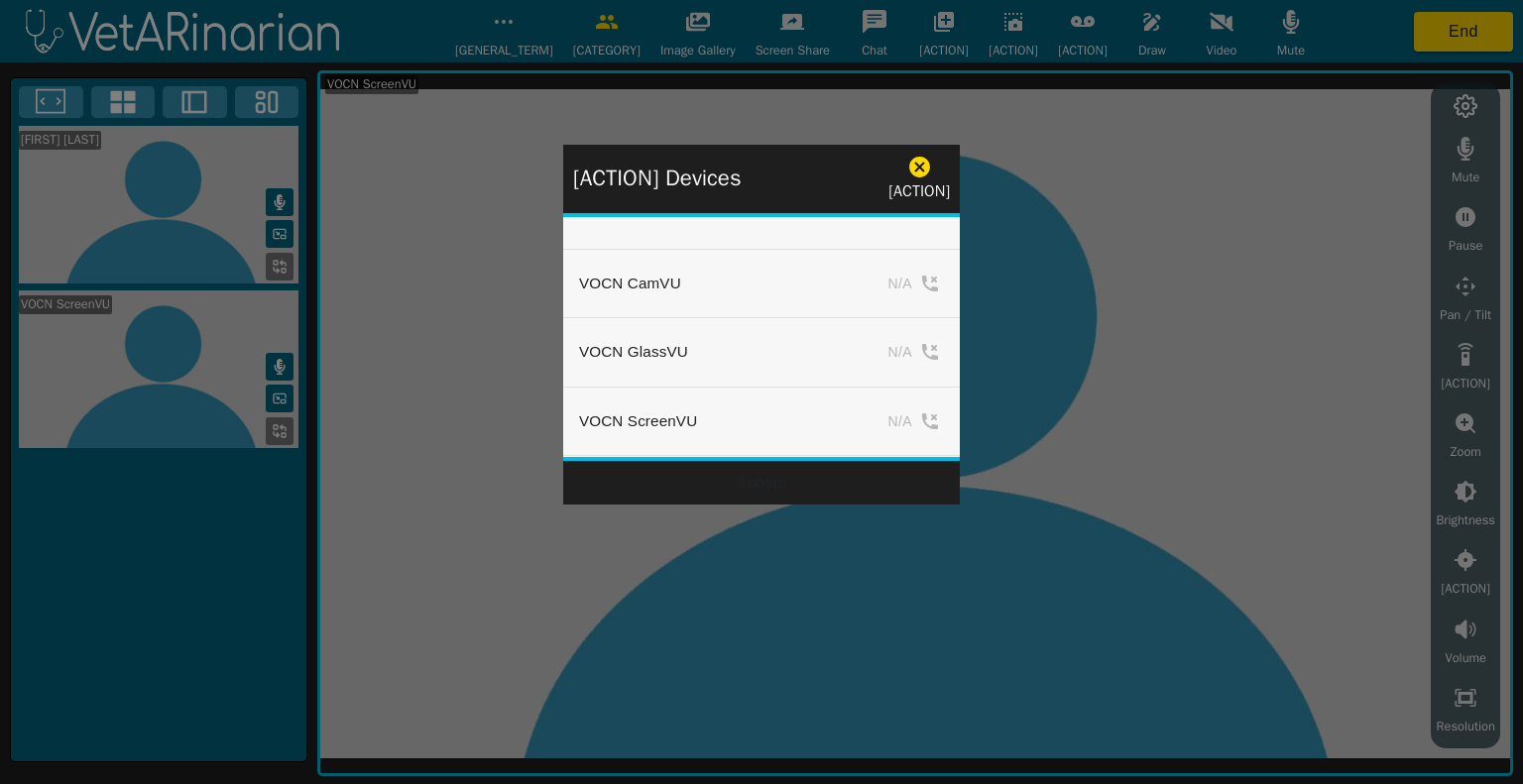 click 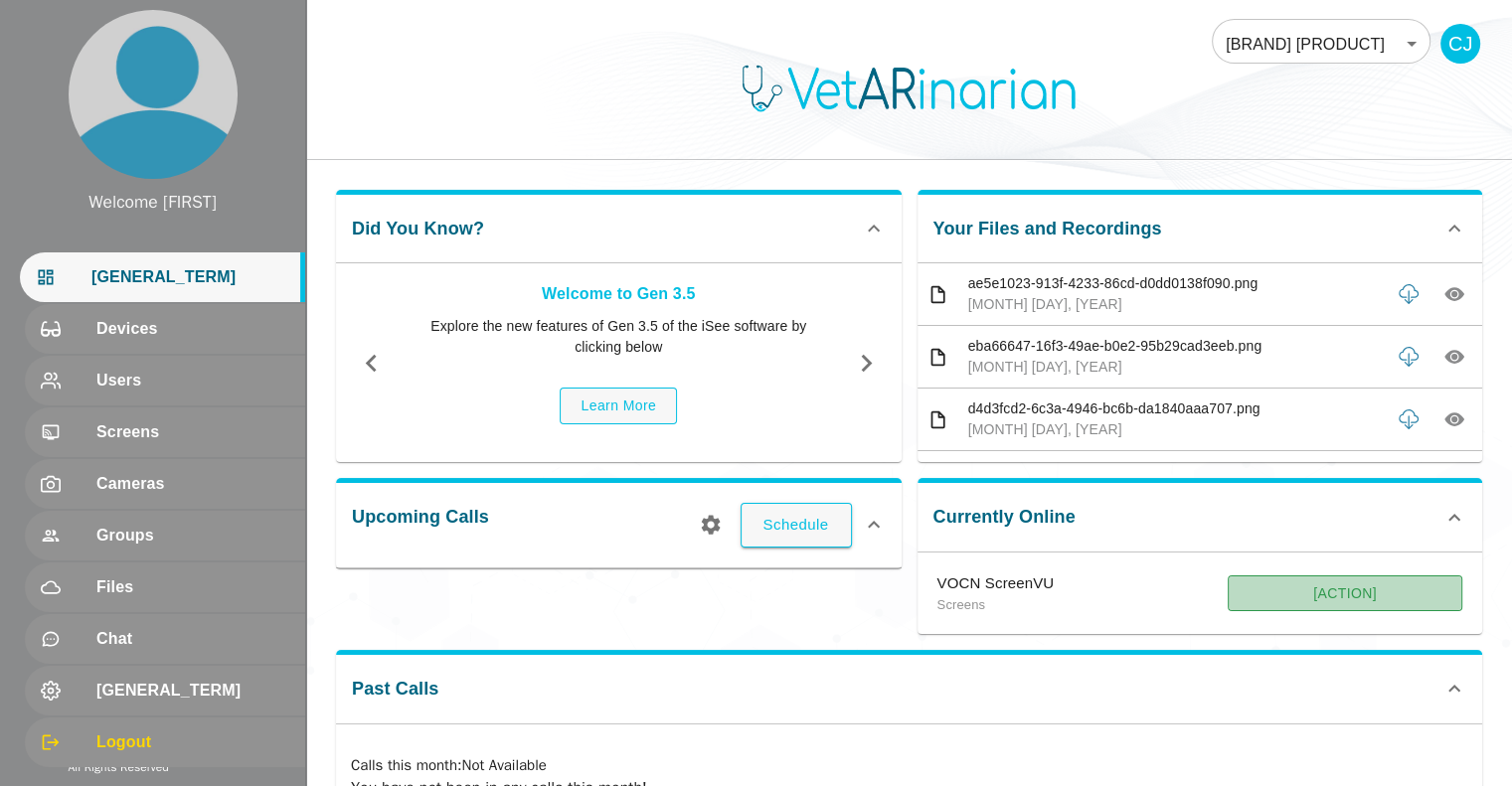 click on "[ACTION]" at bounding box center (1345, 593) 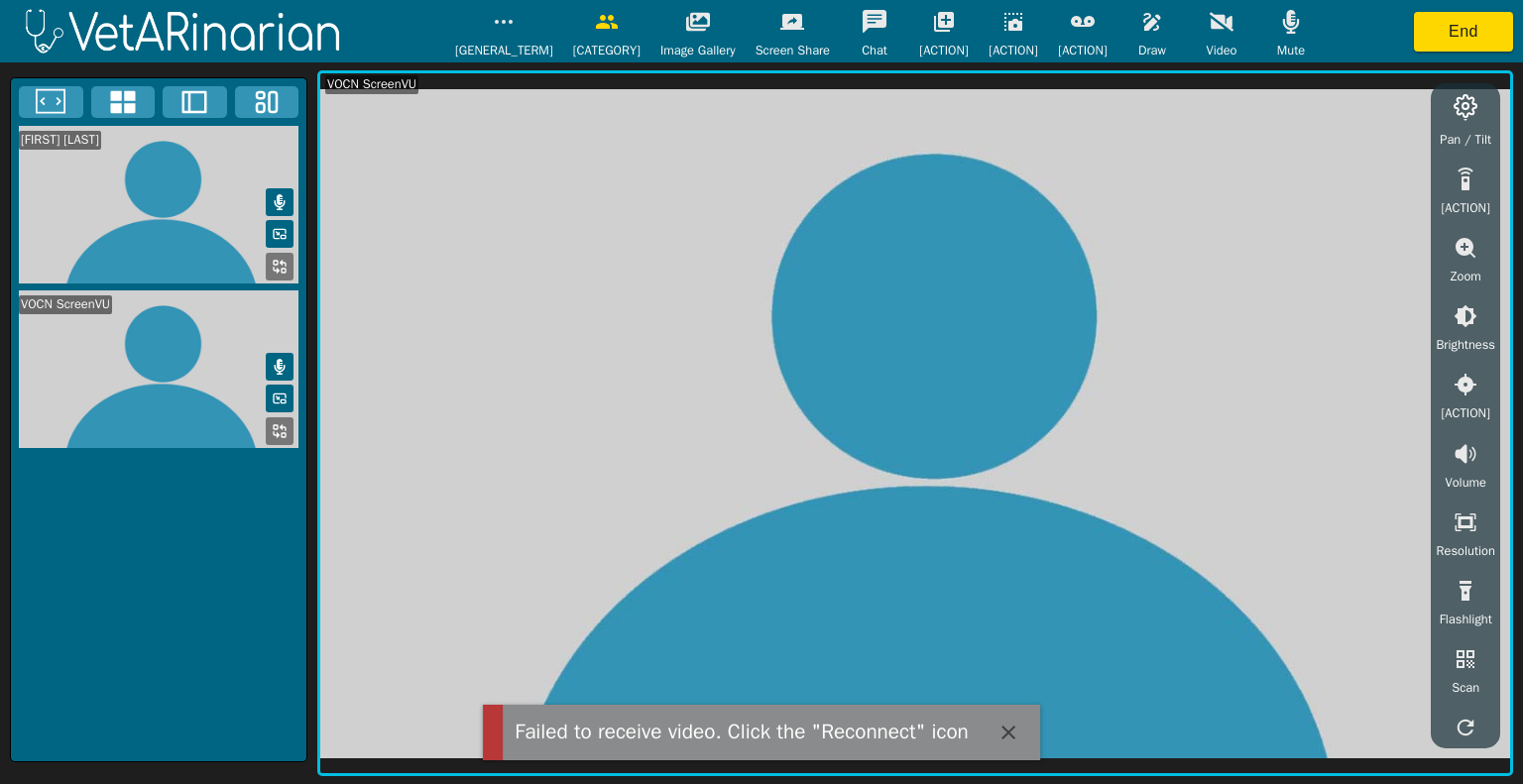 scroll, scrollTop: 202, scrollLeft: 0, axis: vertical 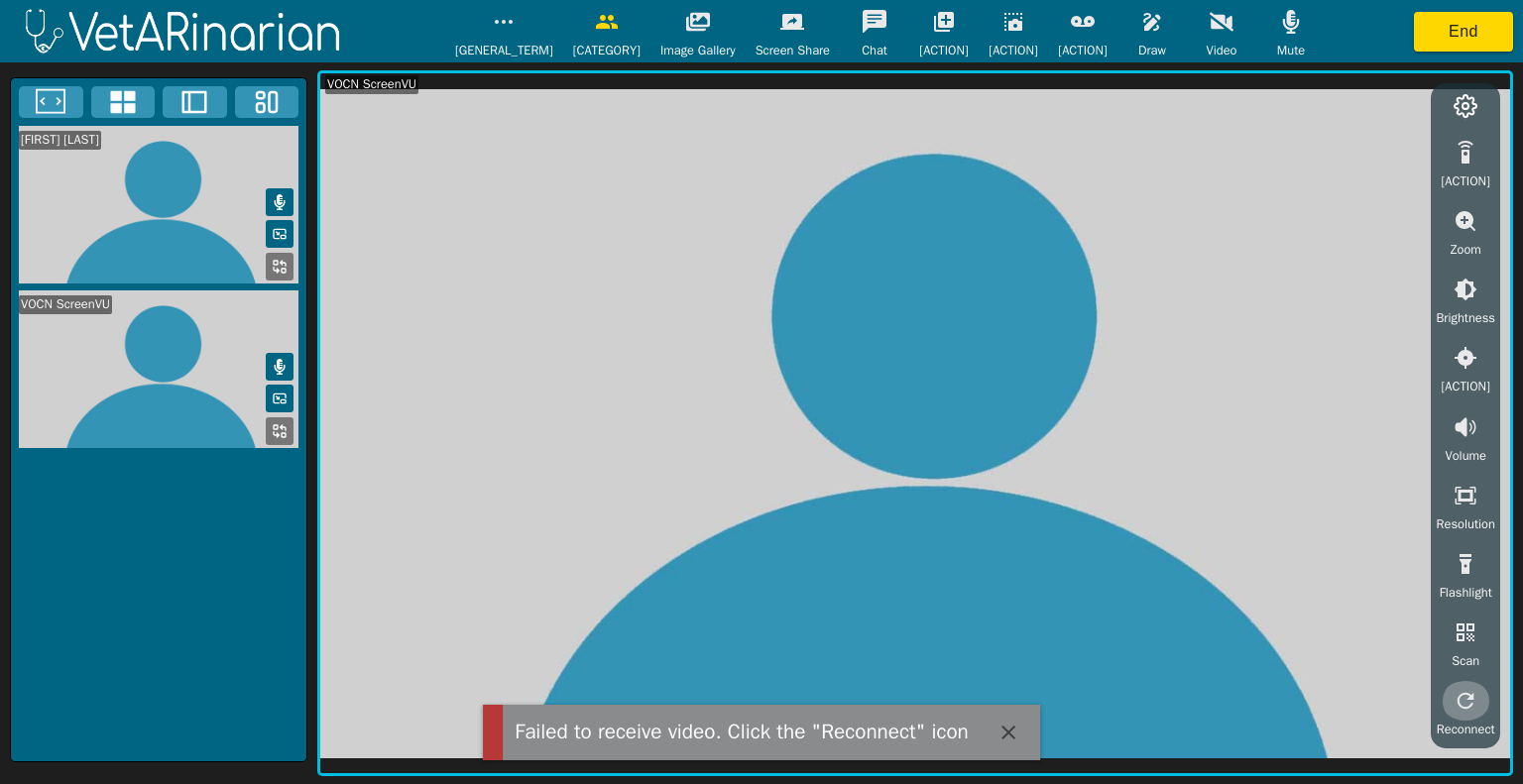 click 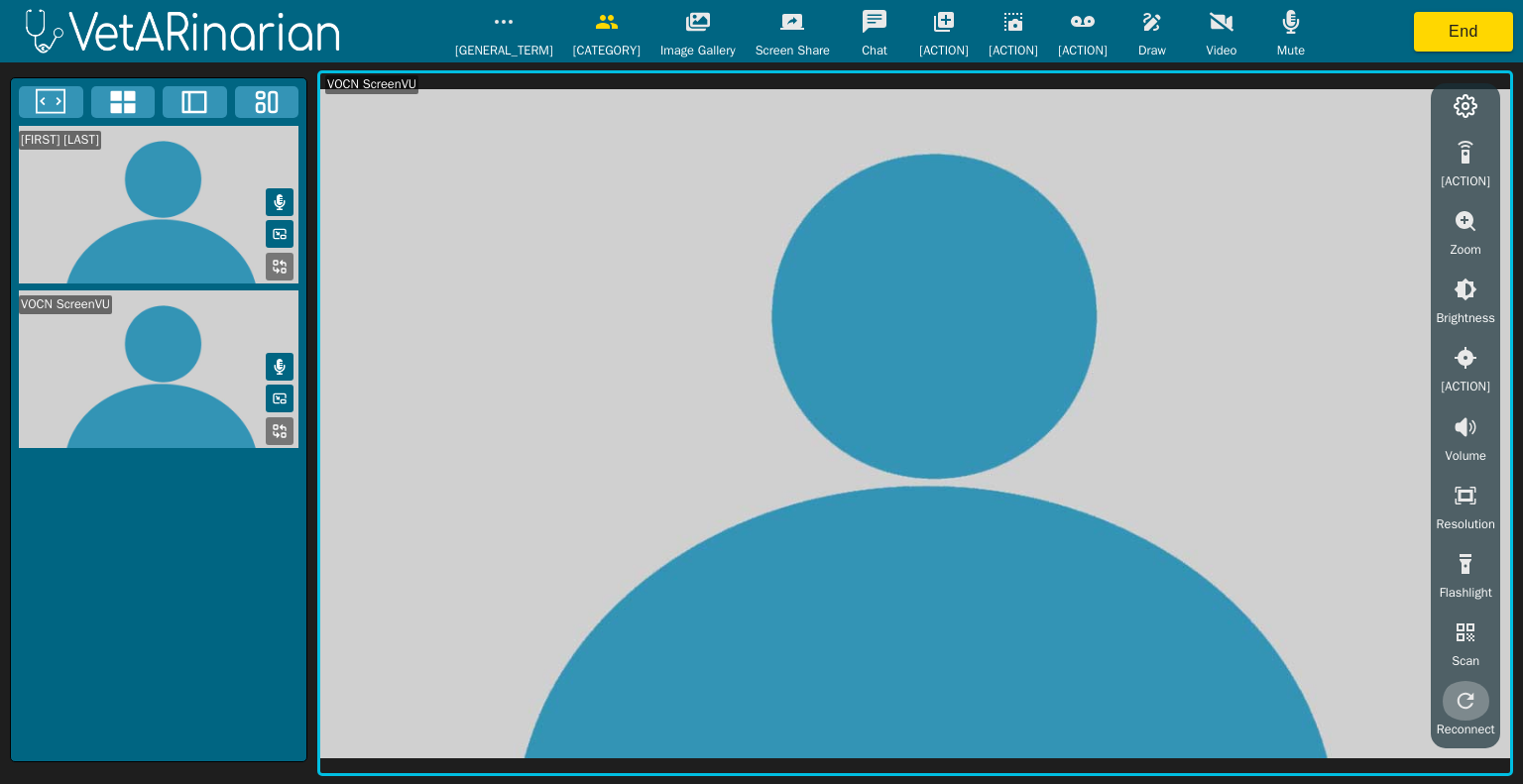 click 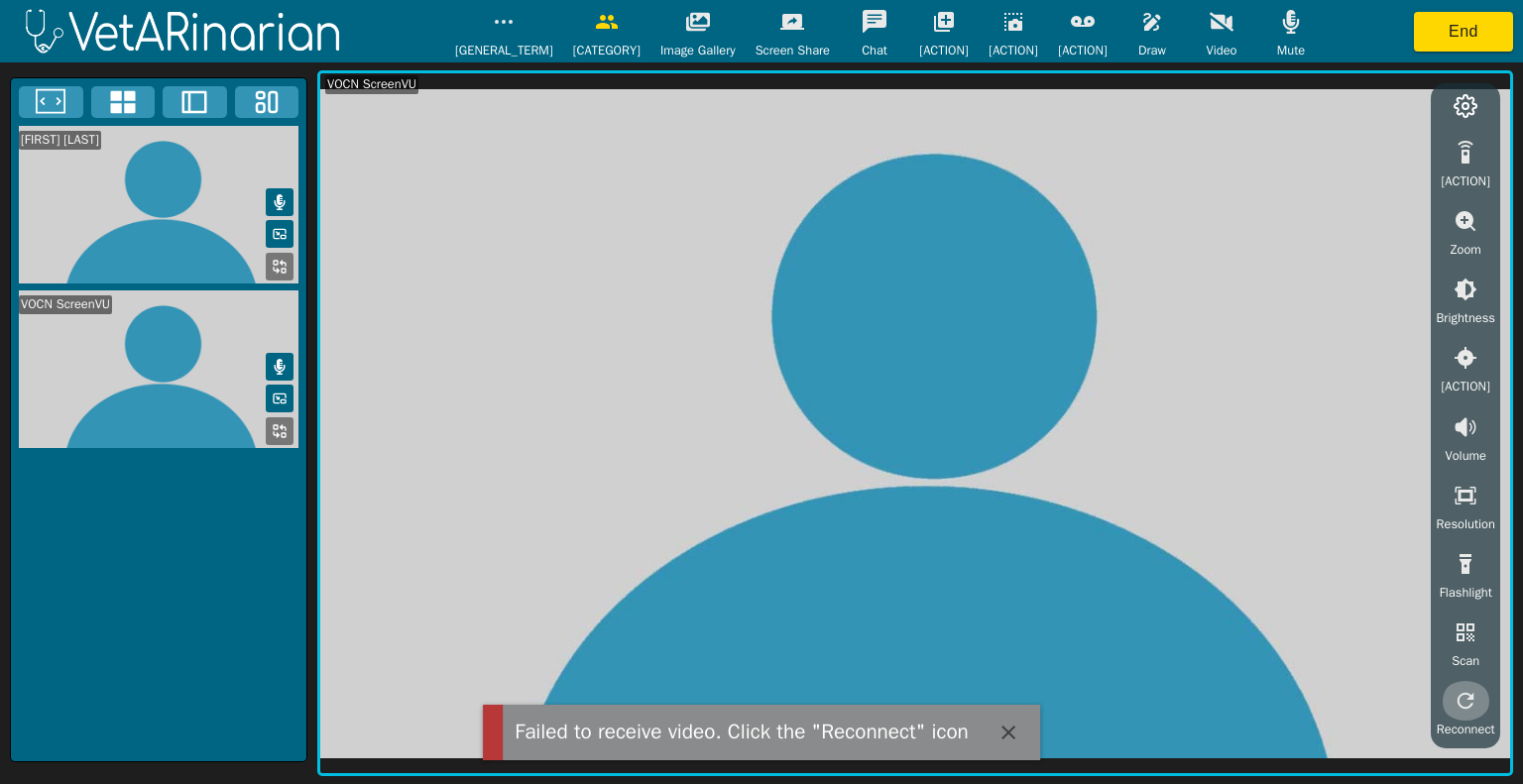 click 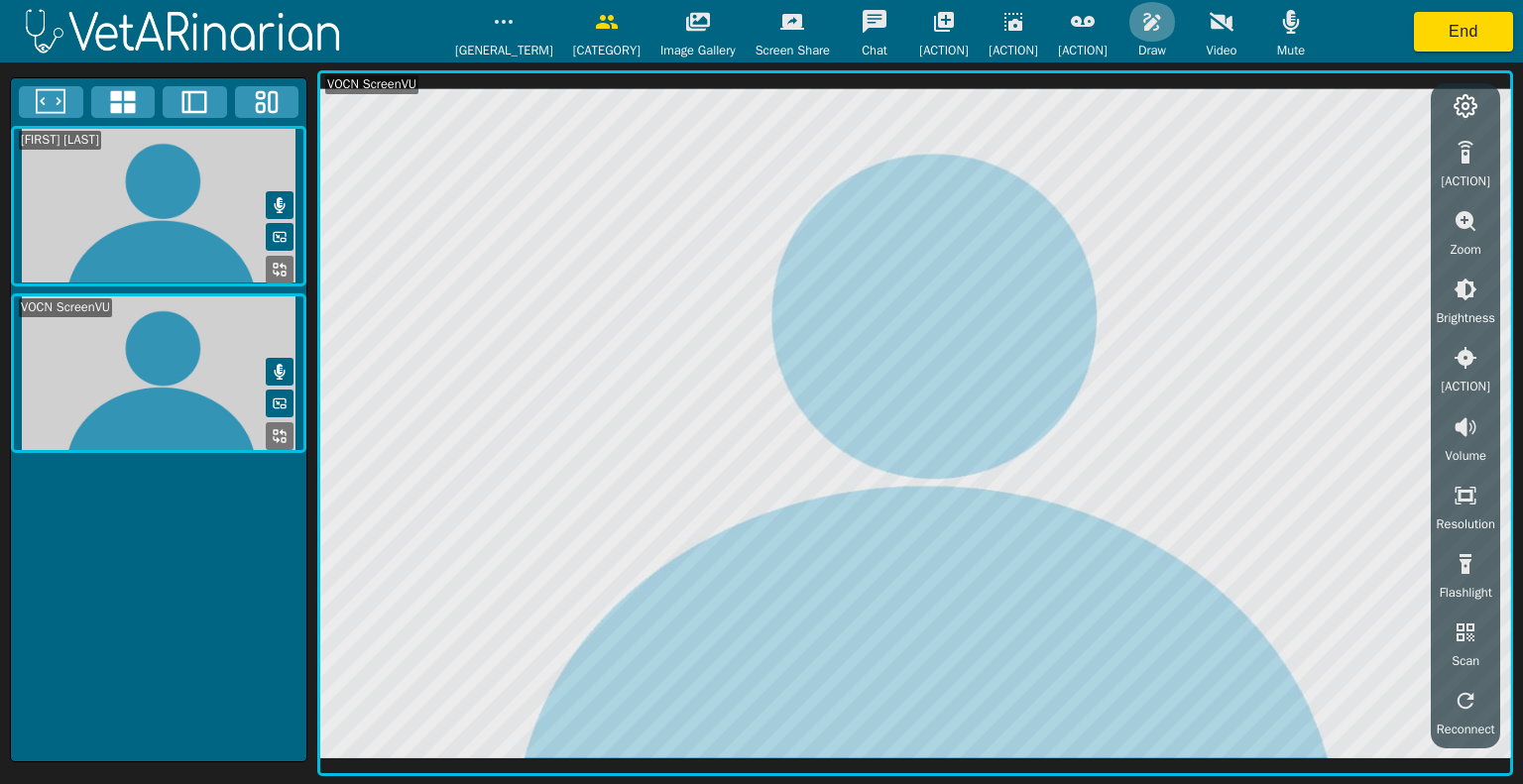 click 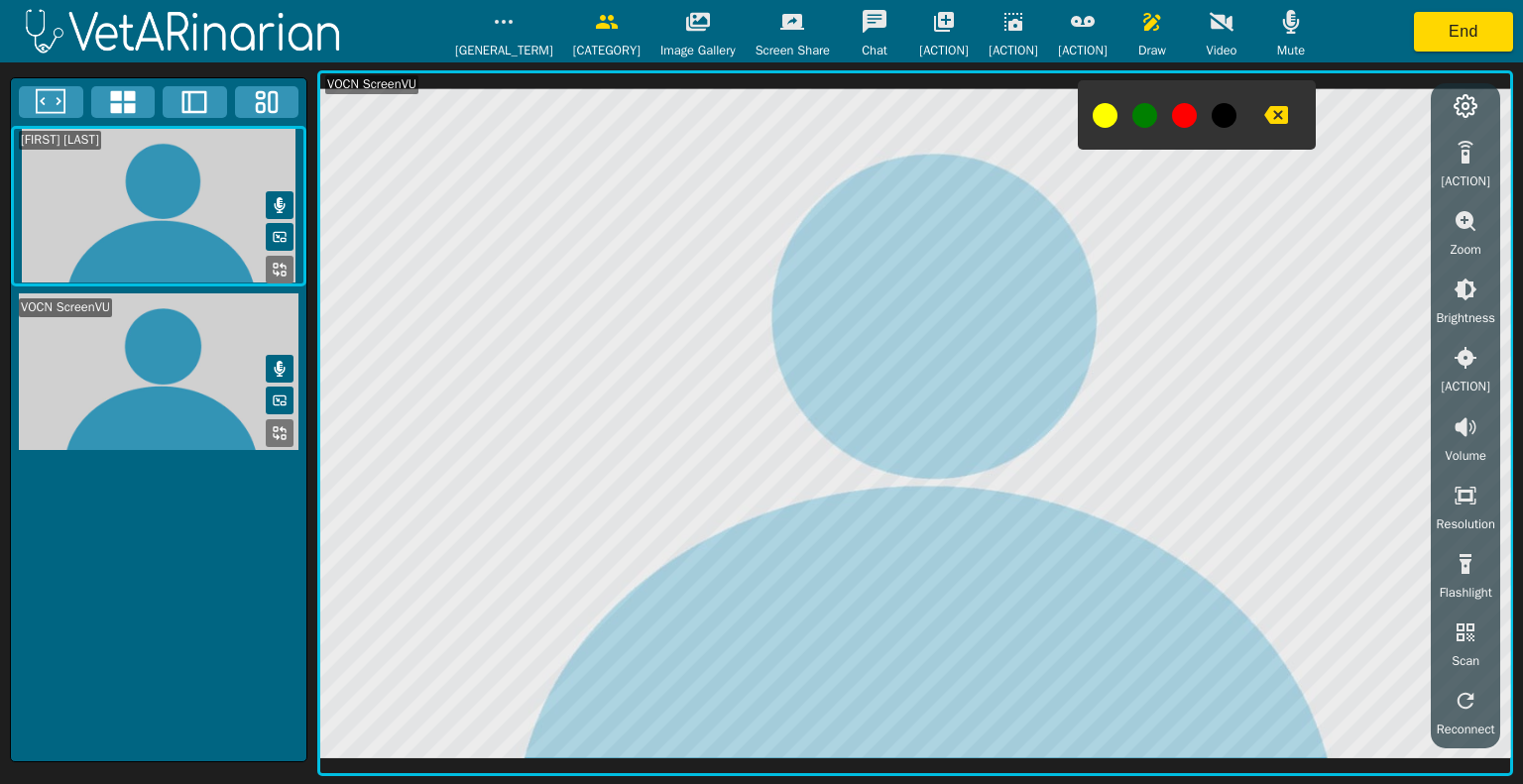 click at bounding box center [1276, 115] 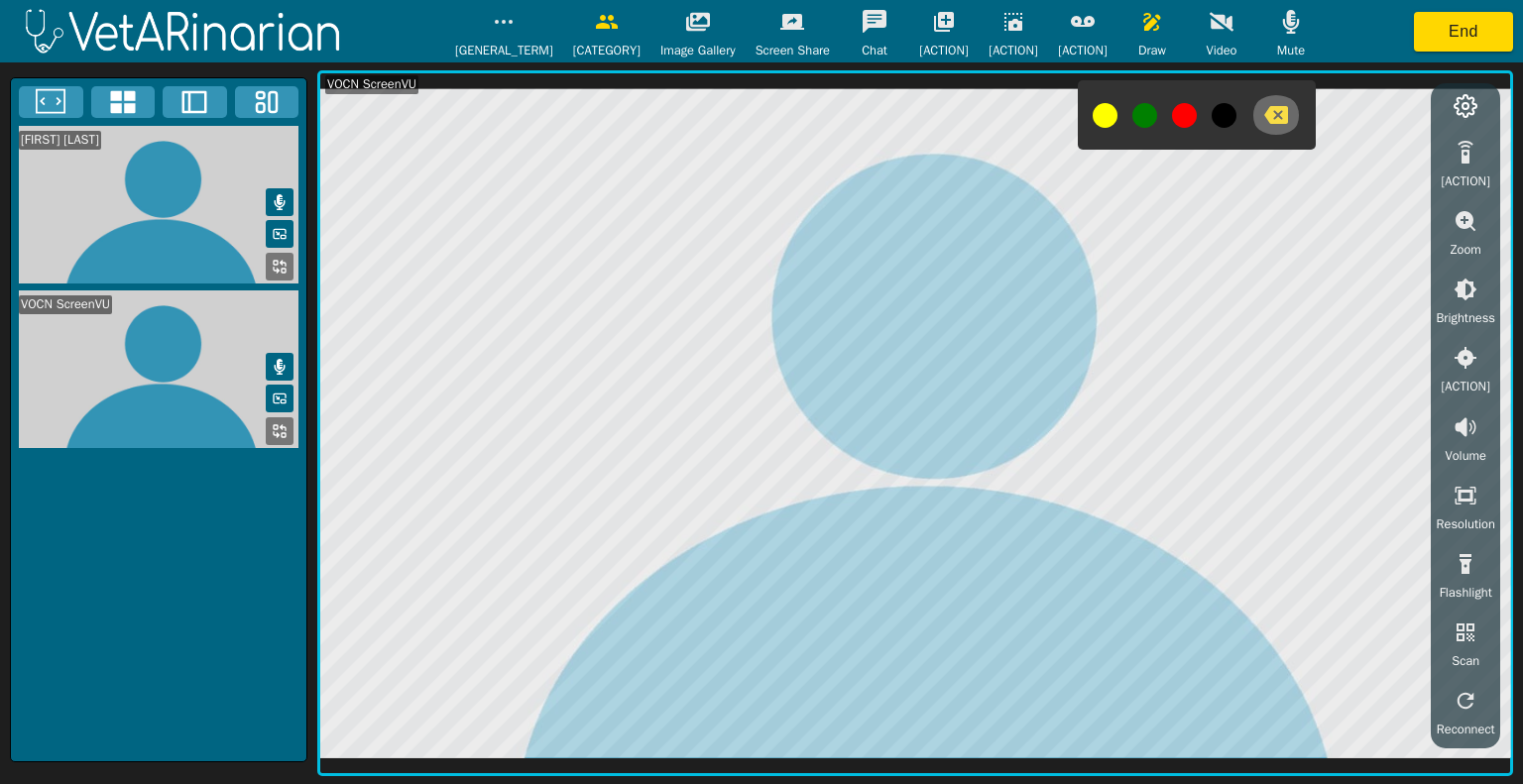 click 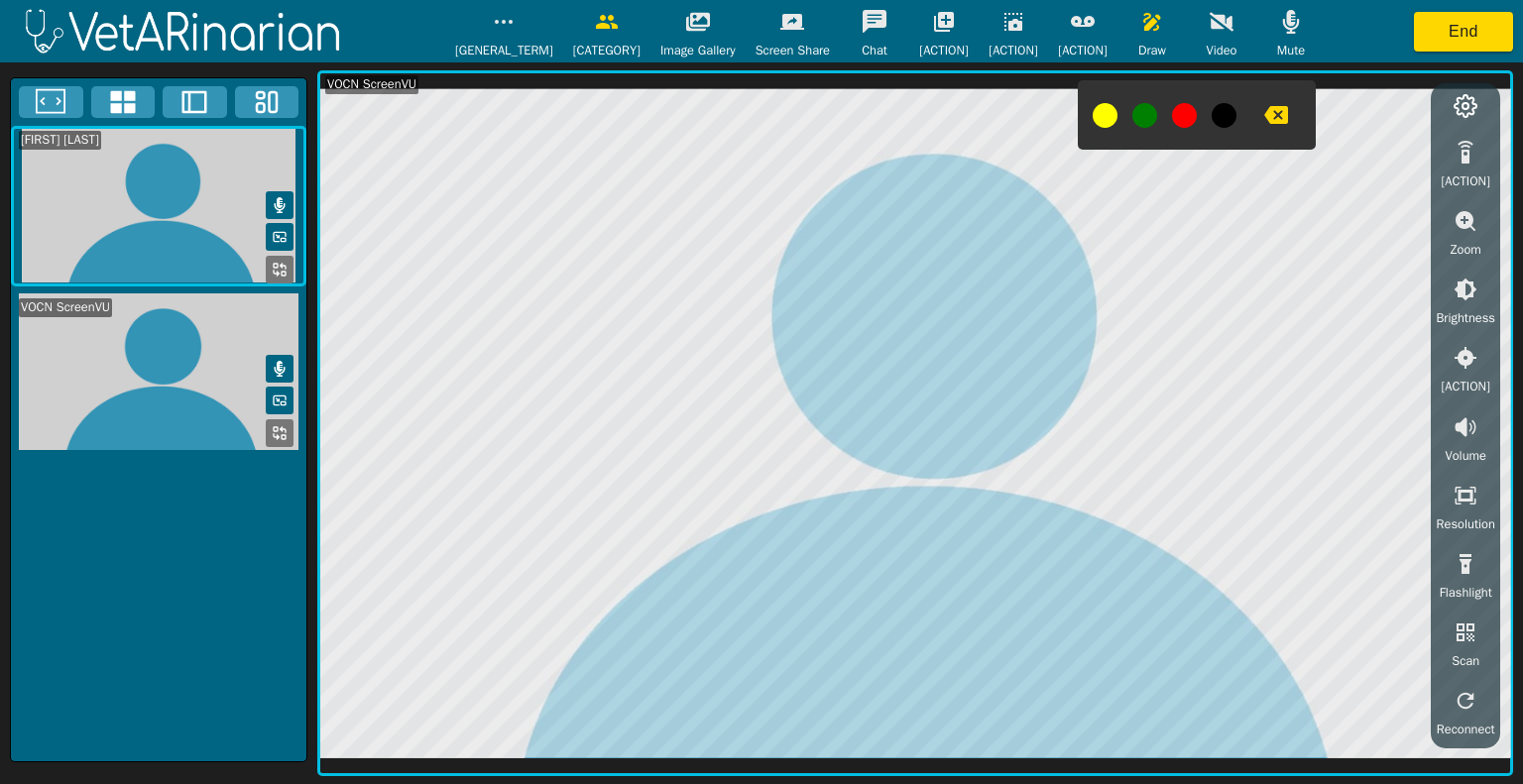 click 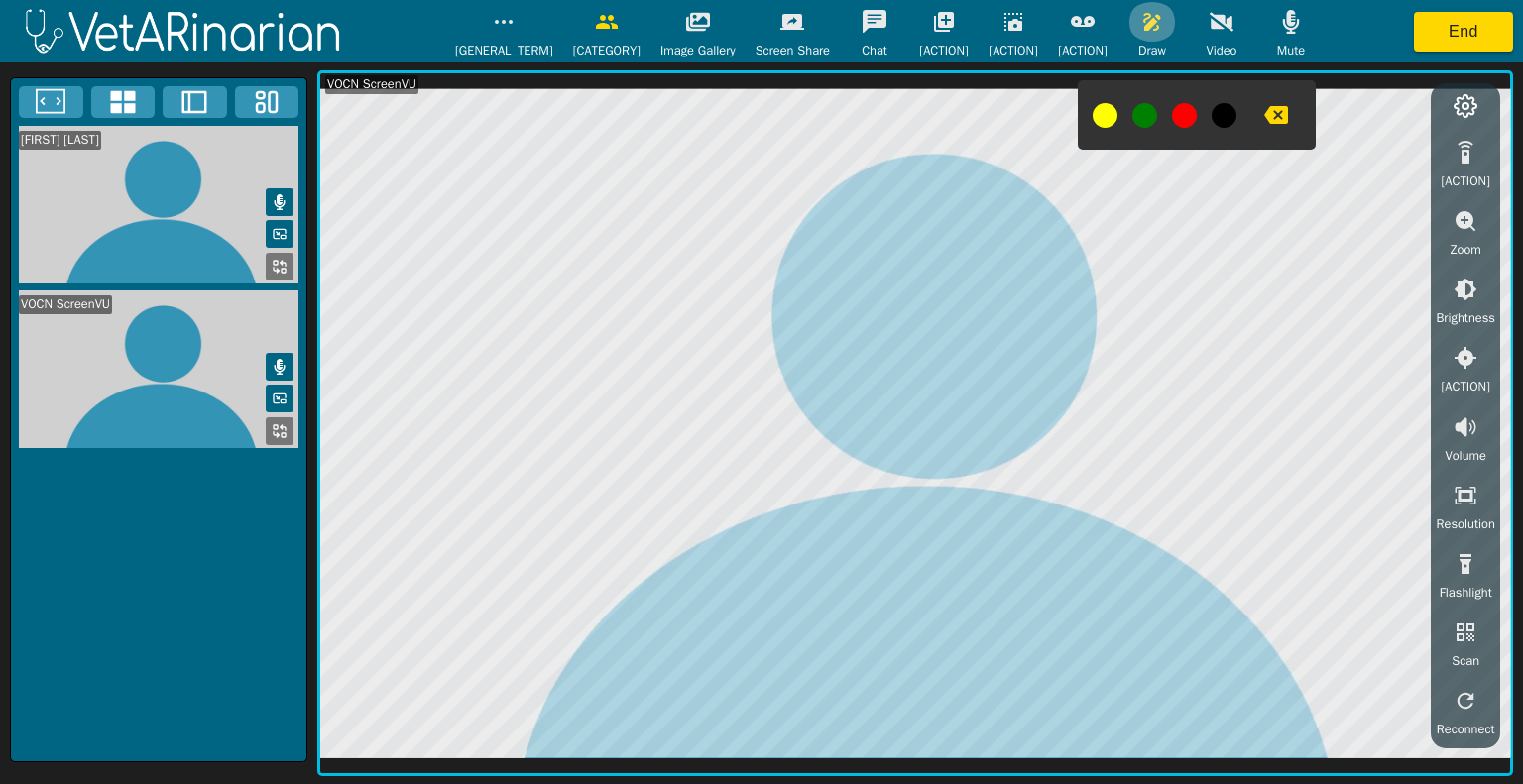 click at bounding box center [1152, 22] 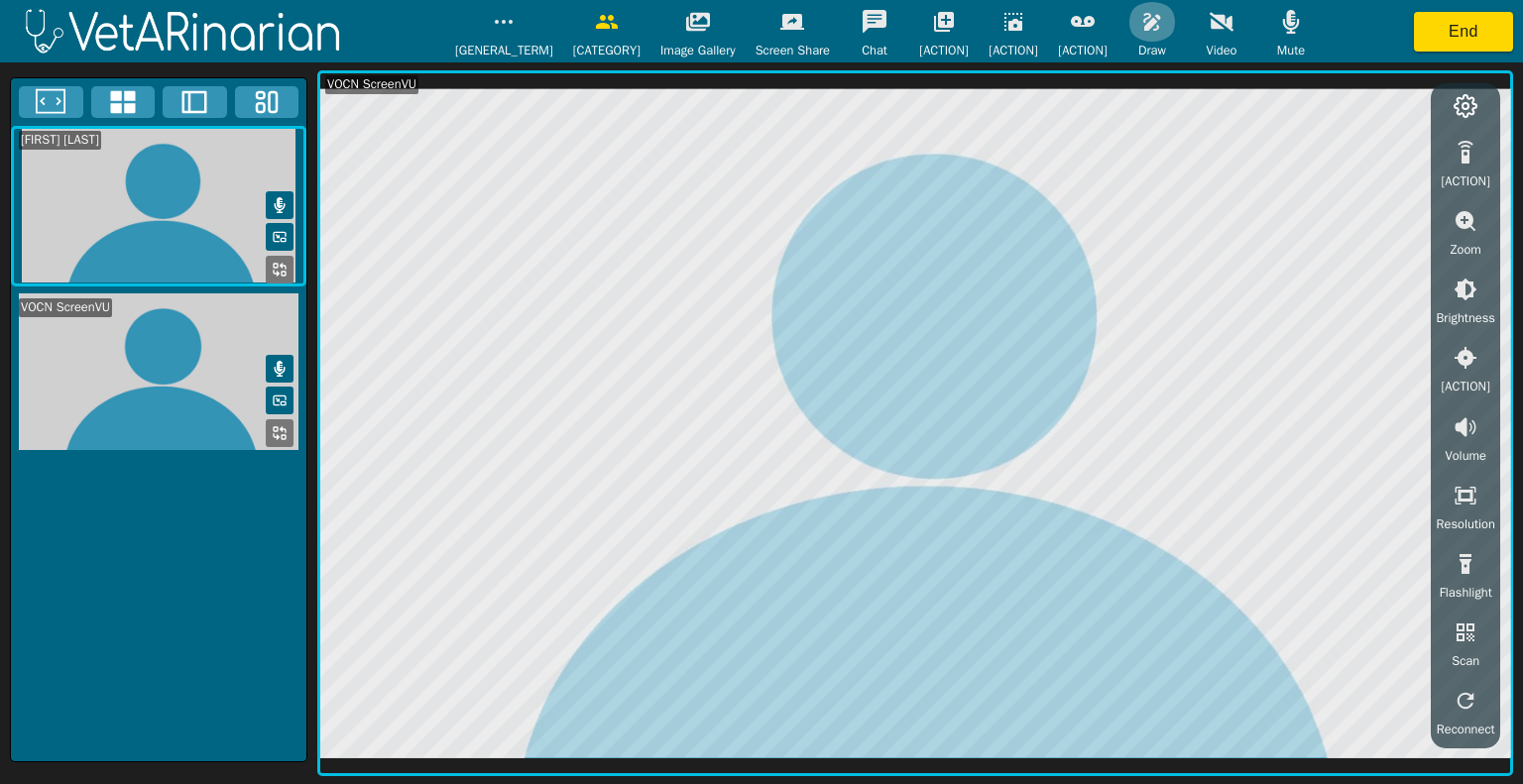 click at bounding box center [1152, 22] 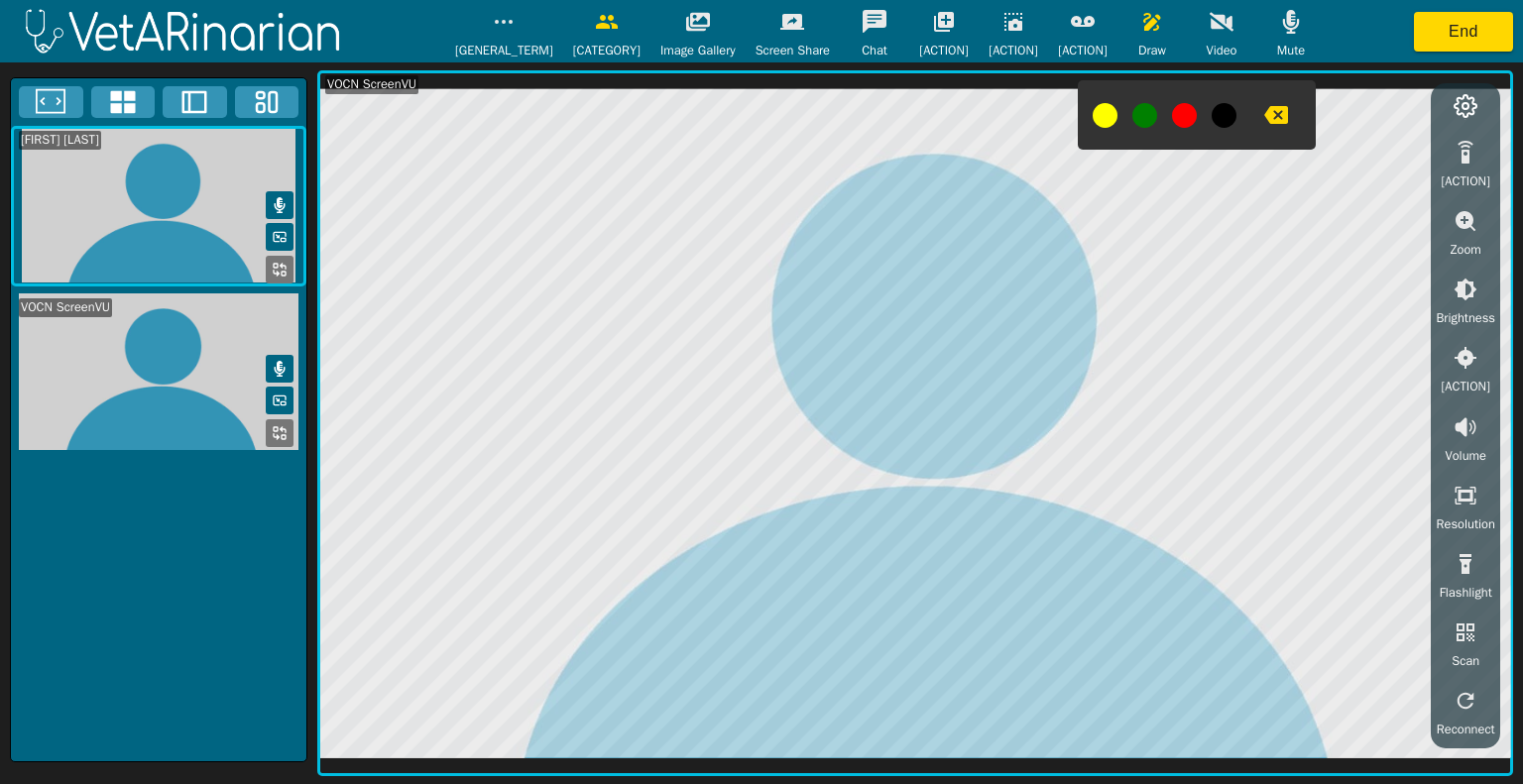 click 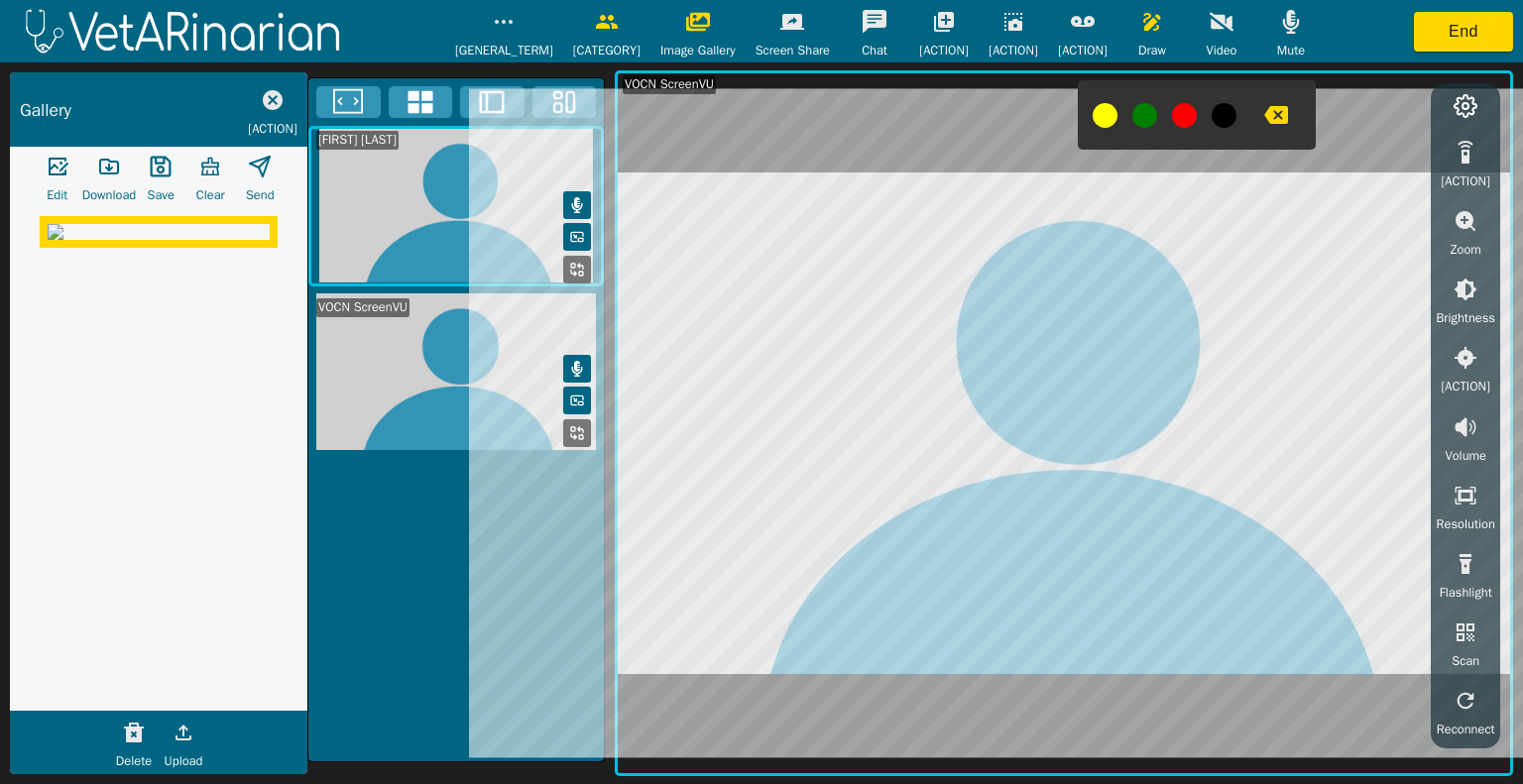 click at bounding box center [161, 167] 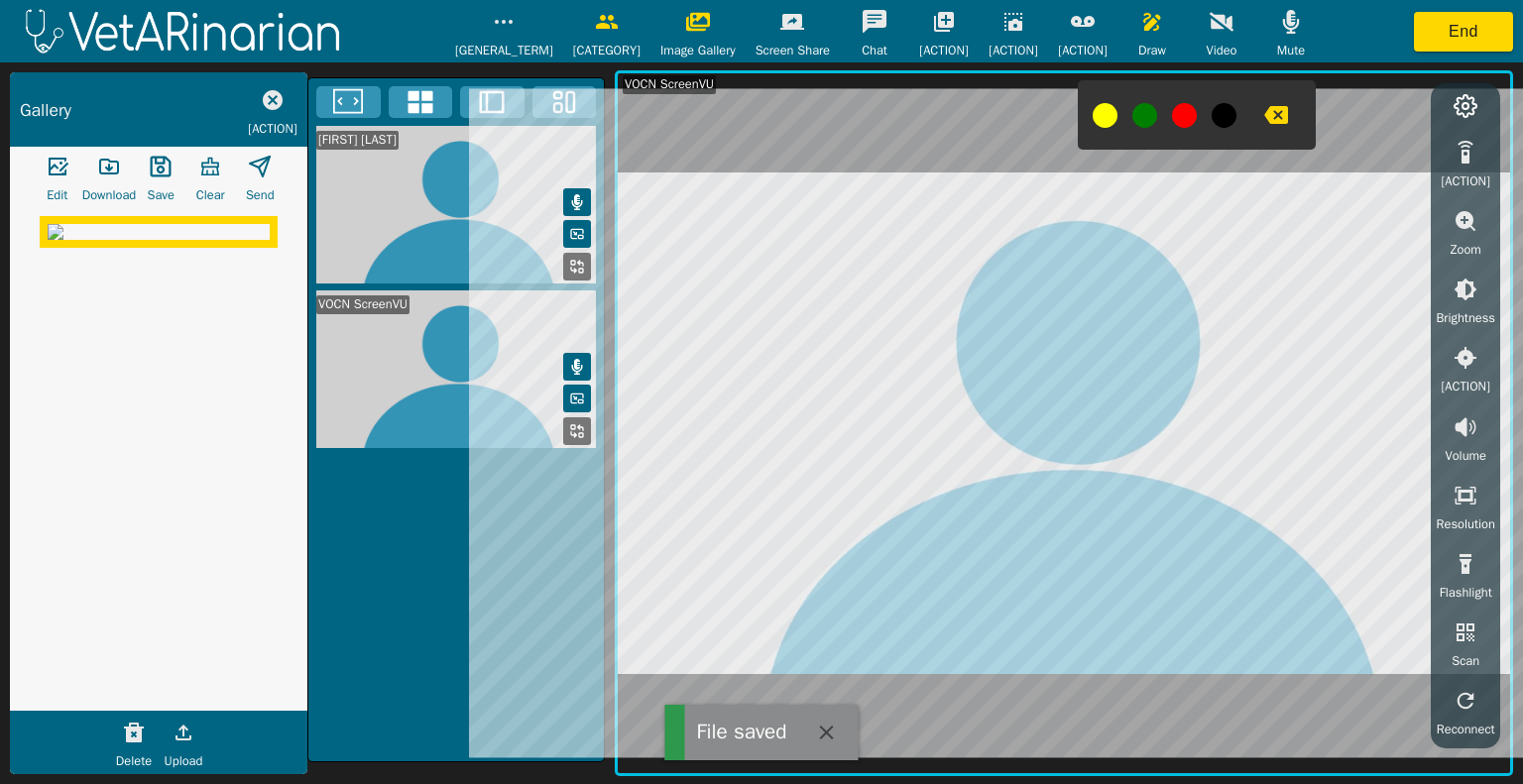 click 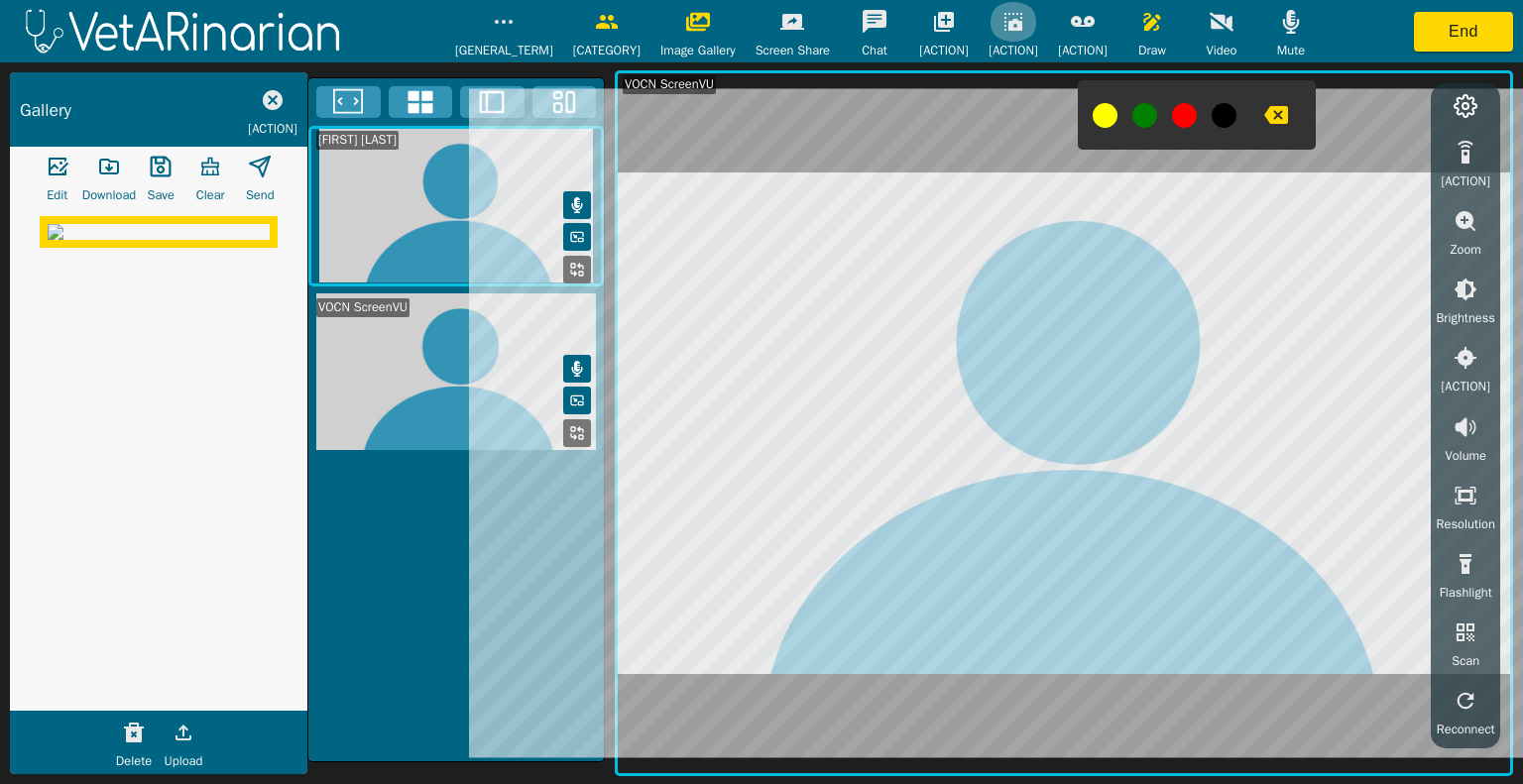 click 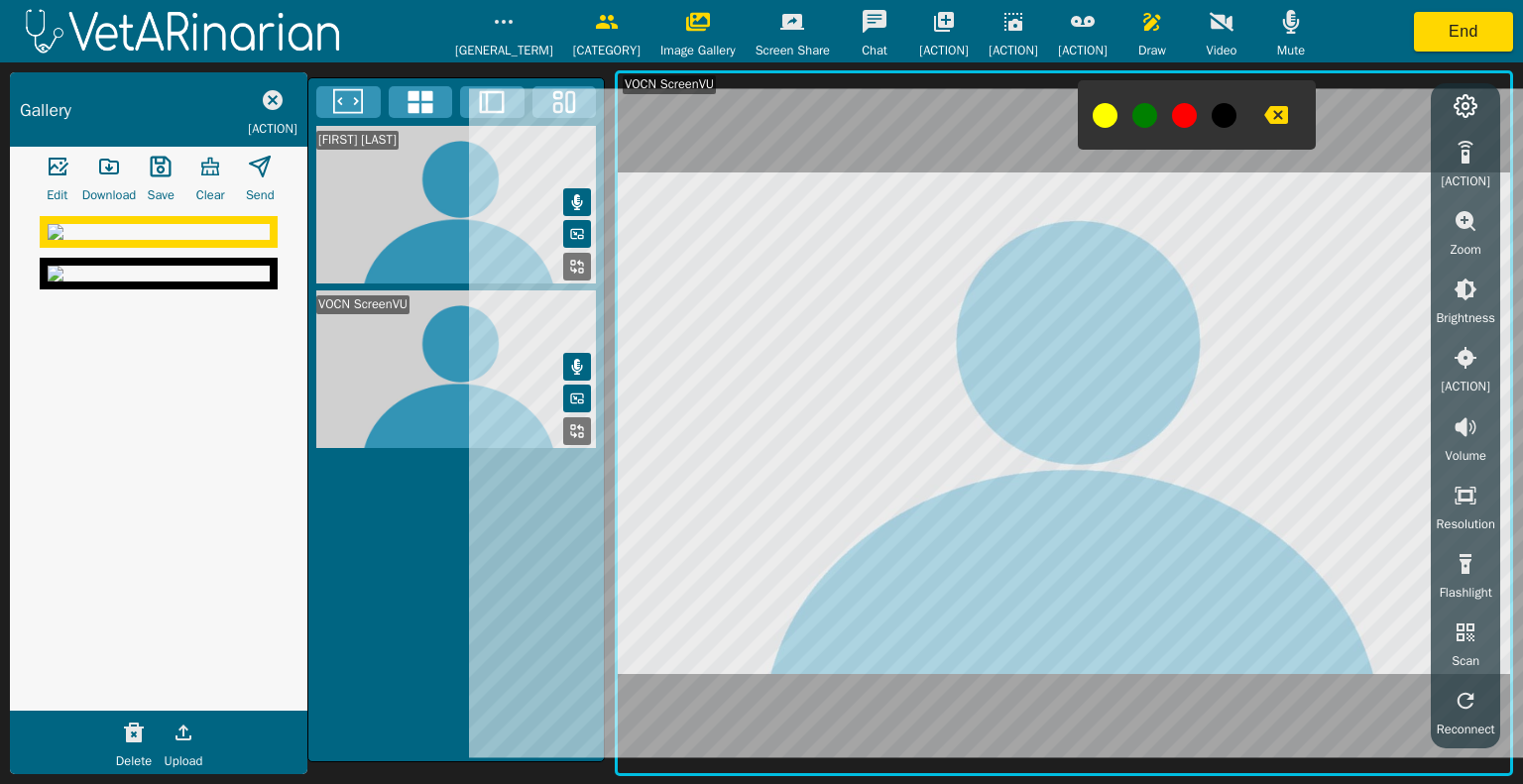 click 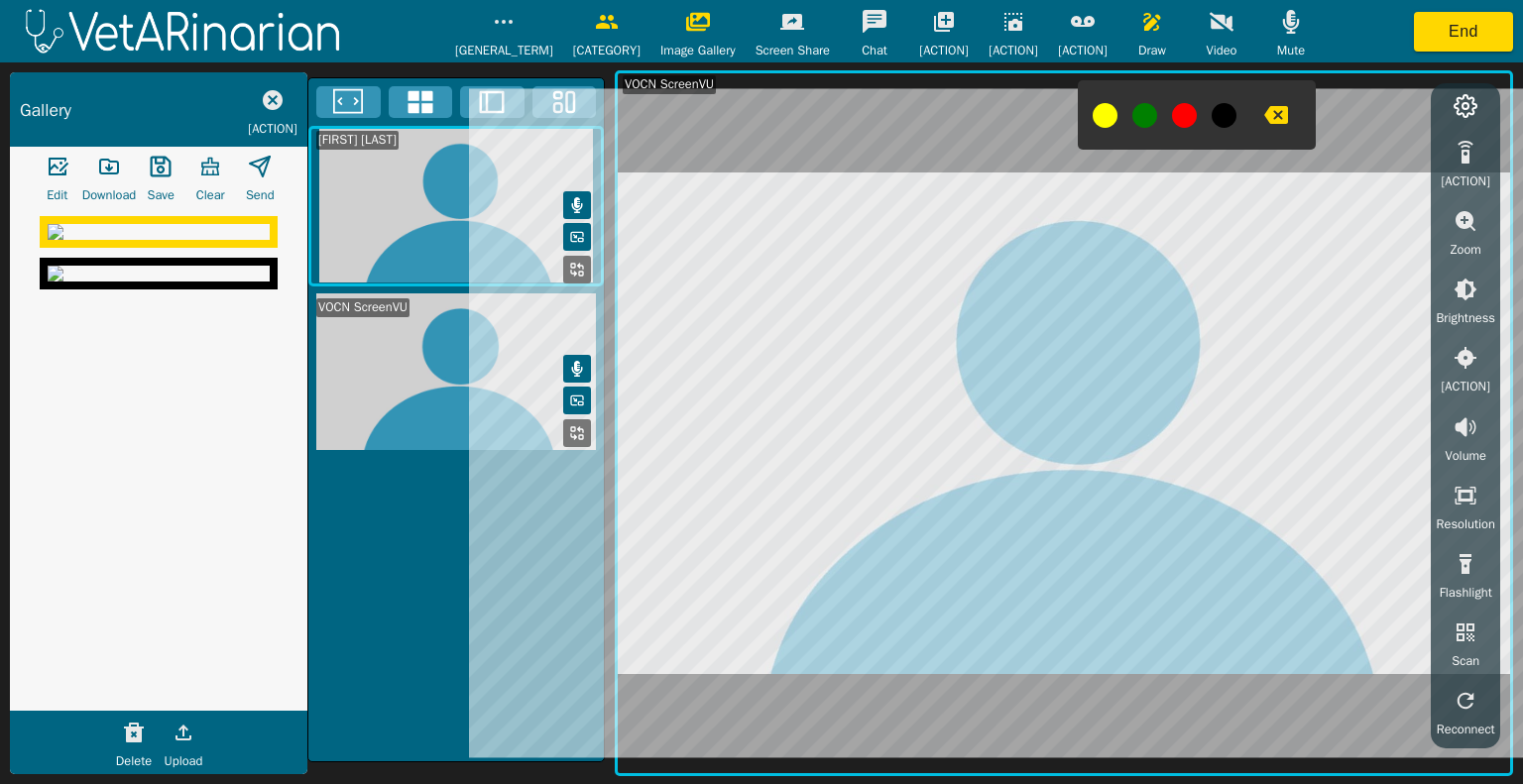 click 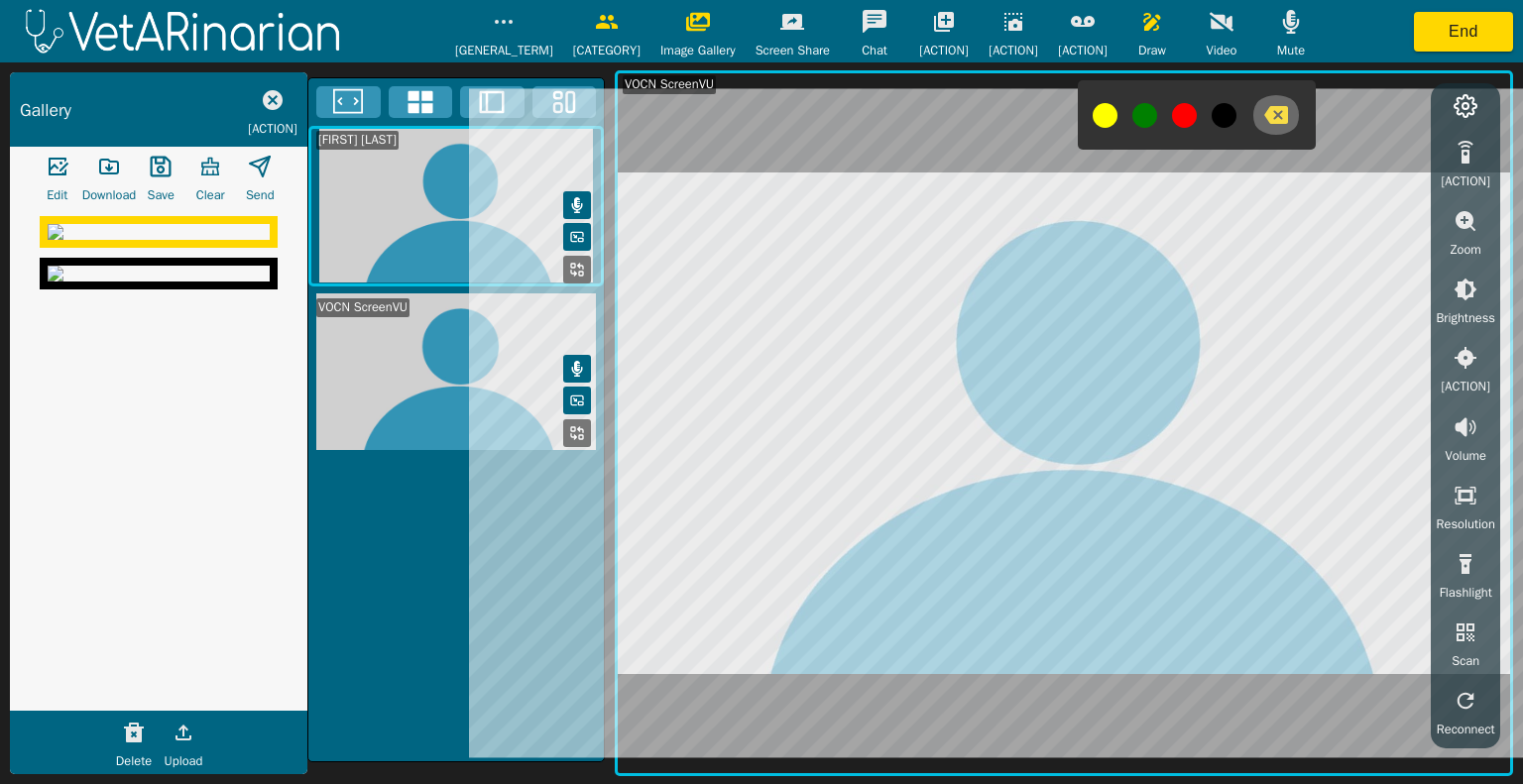 click 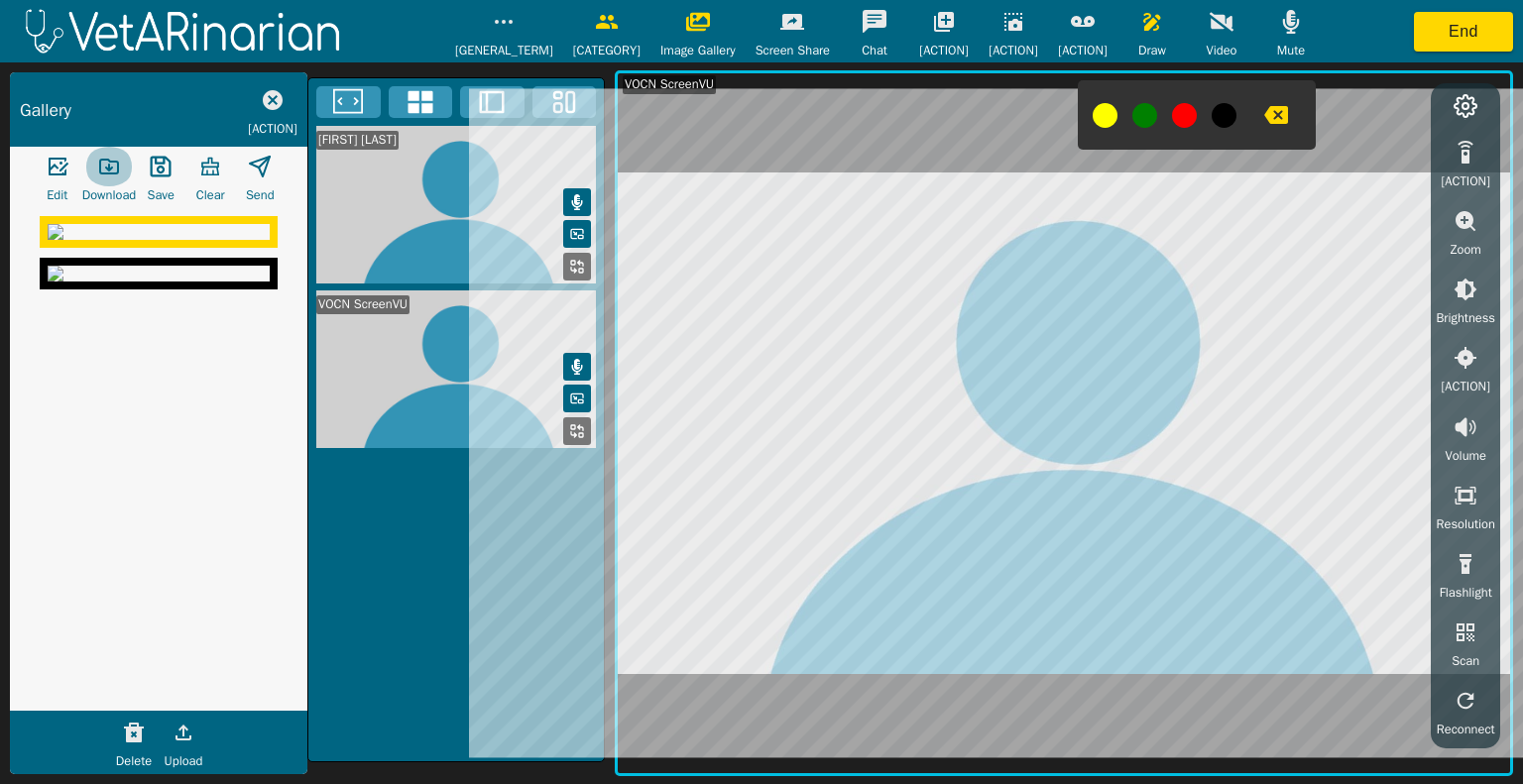 click 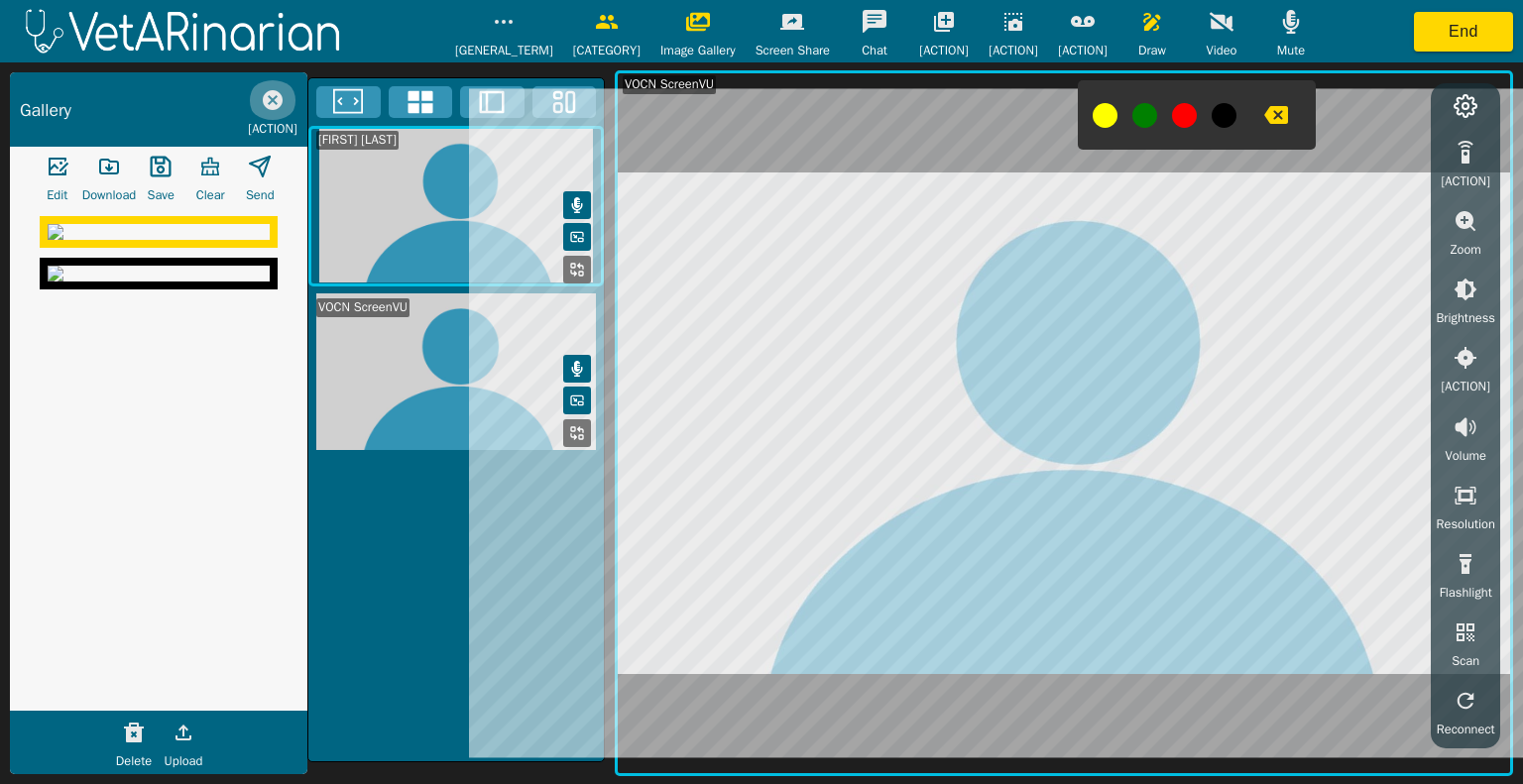 click 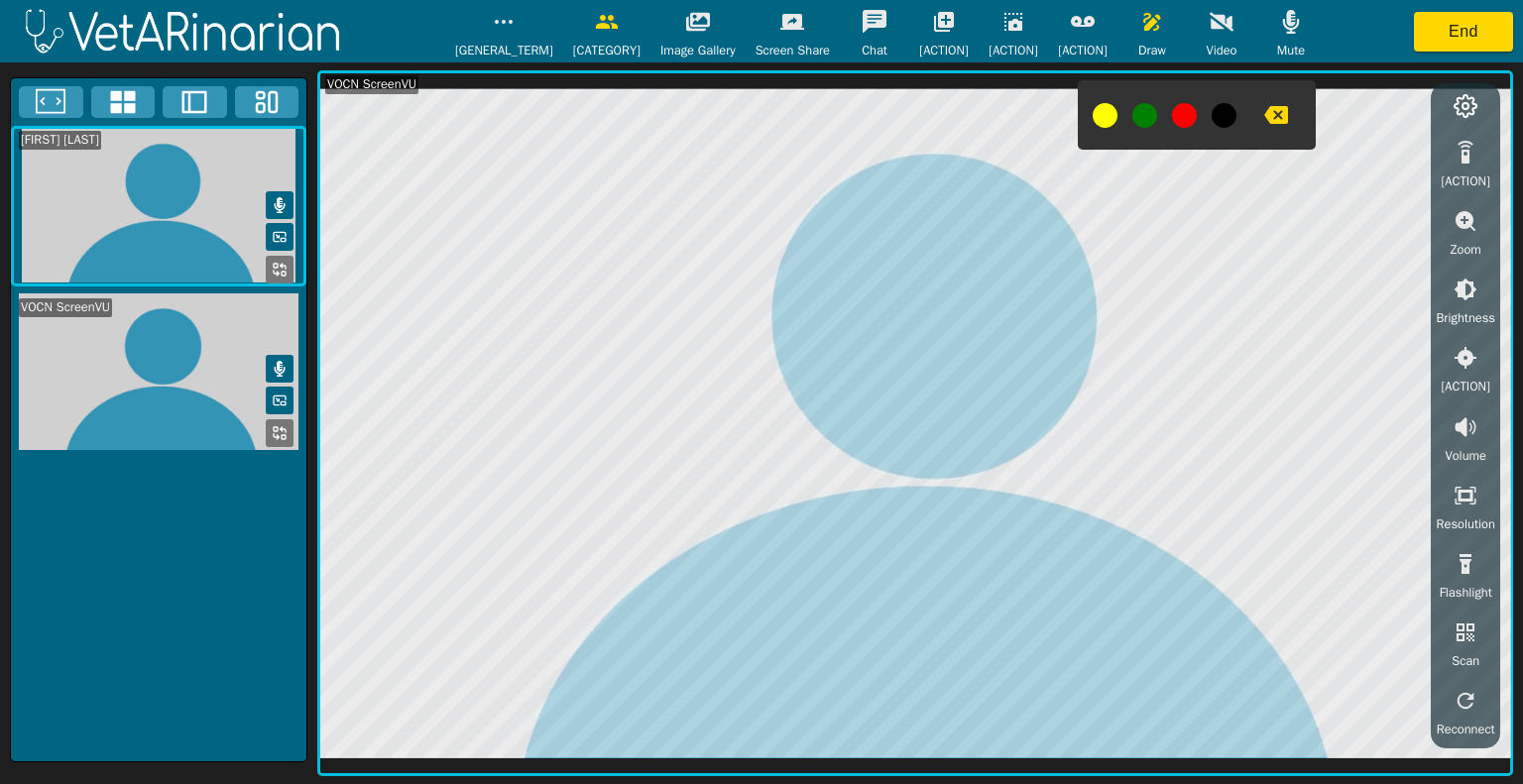 click 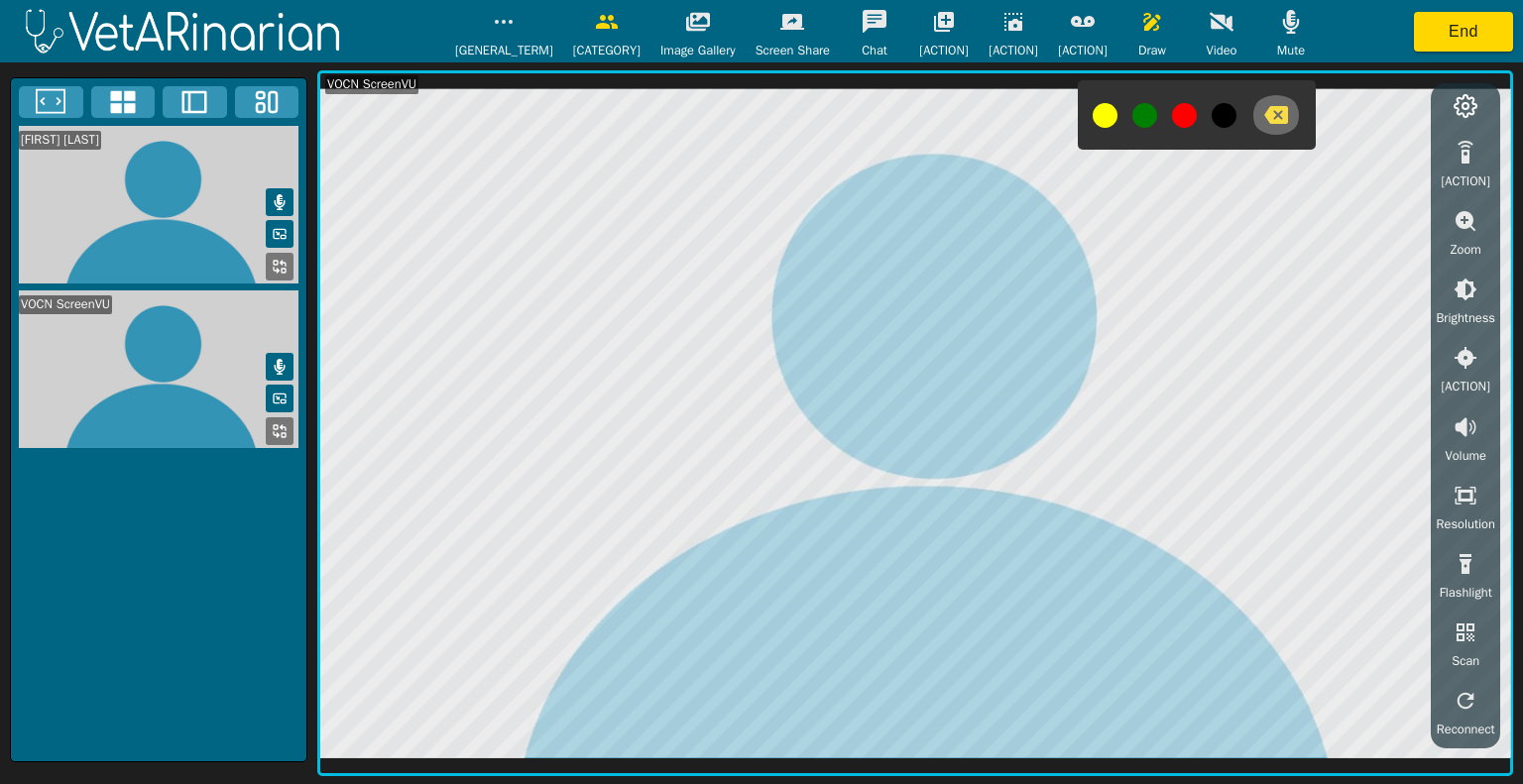 click 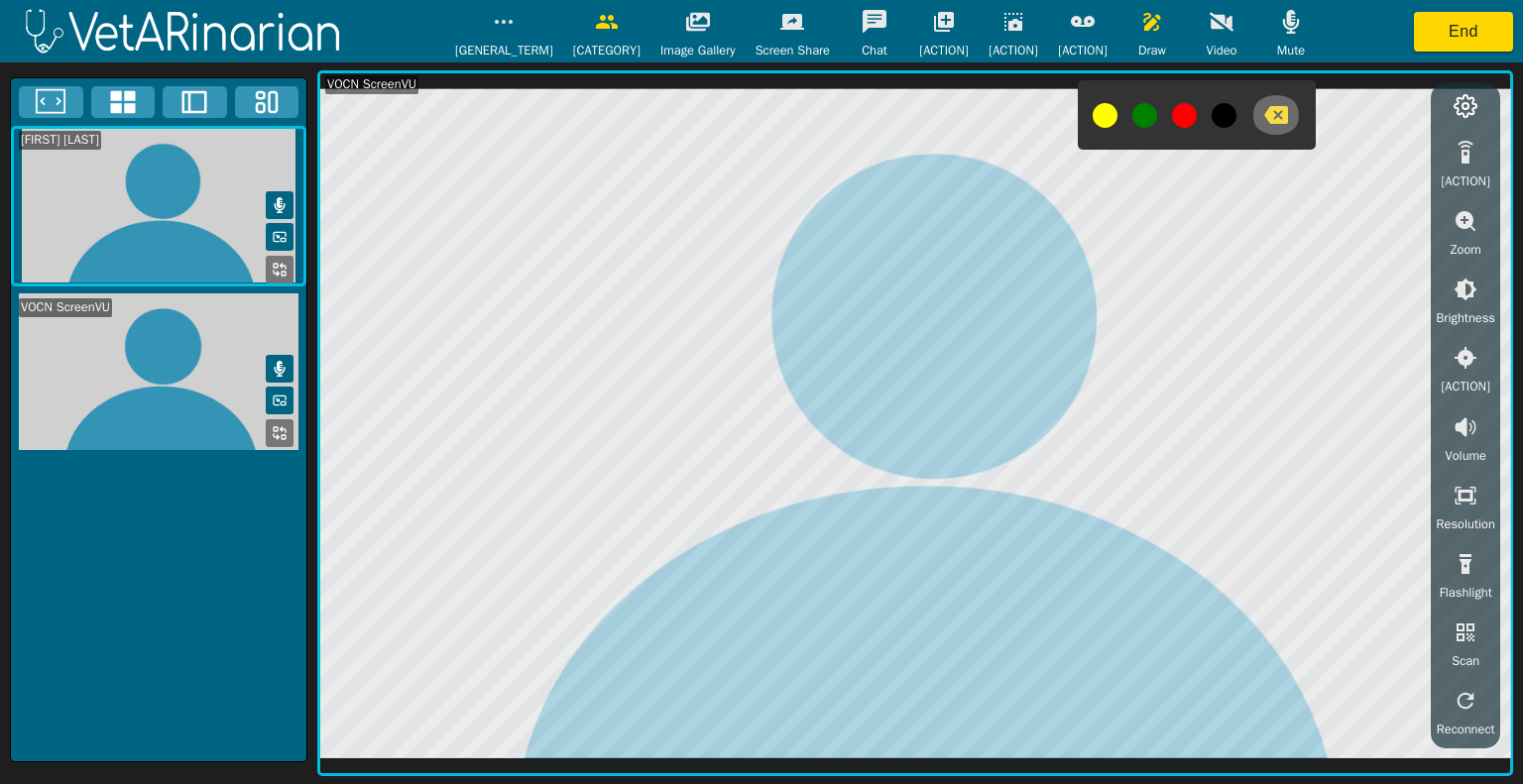 click 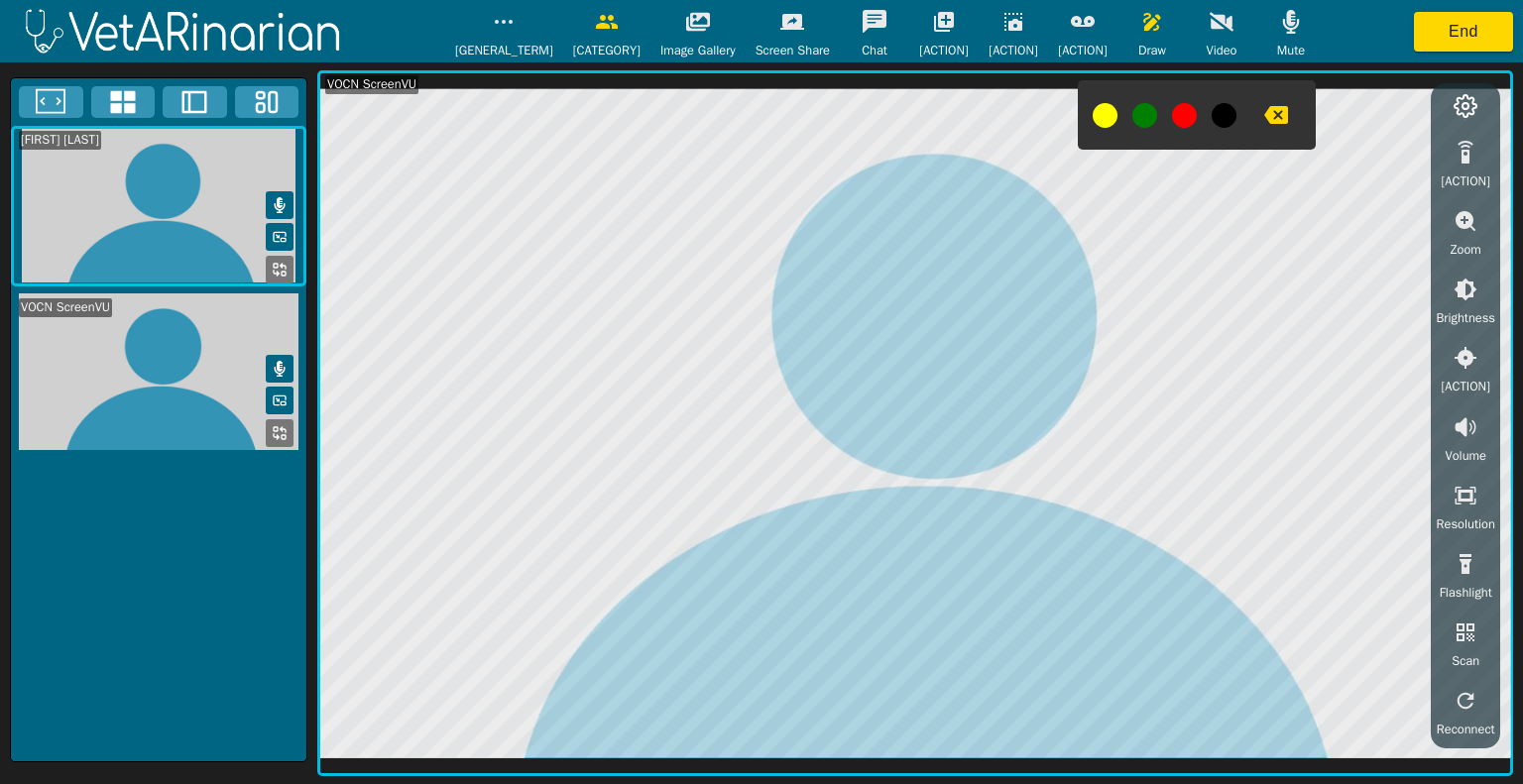 click 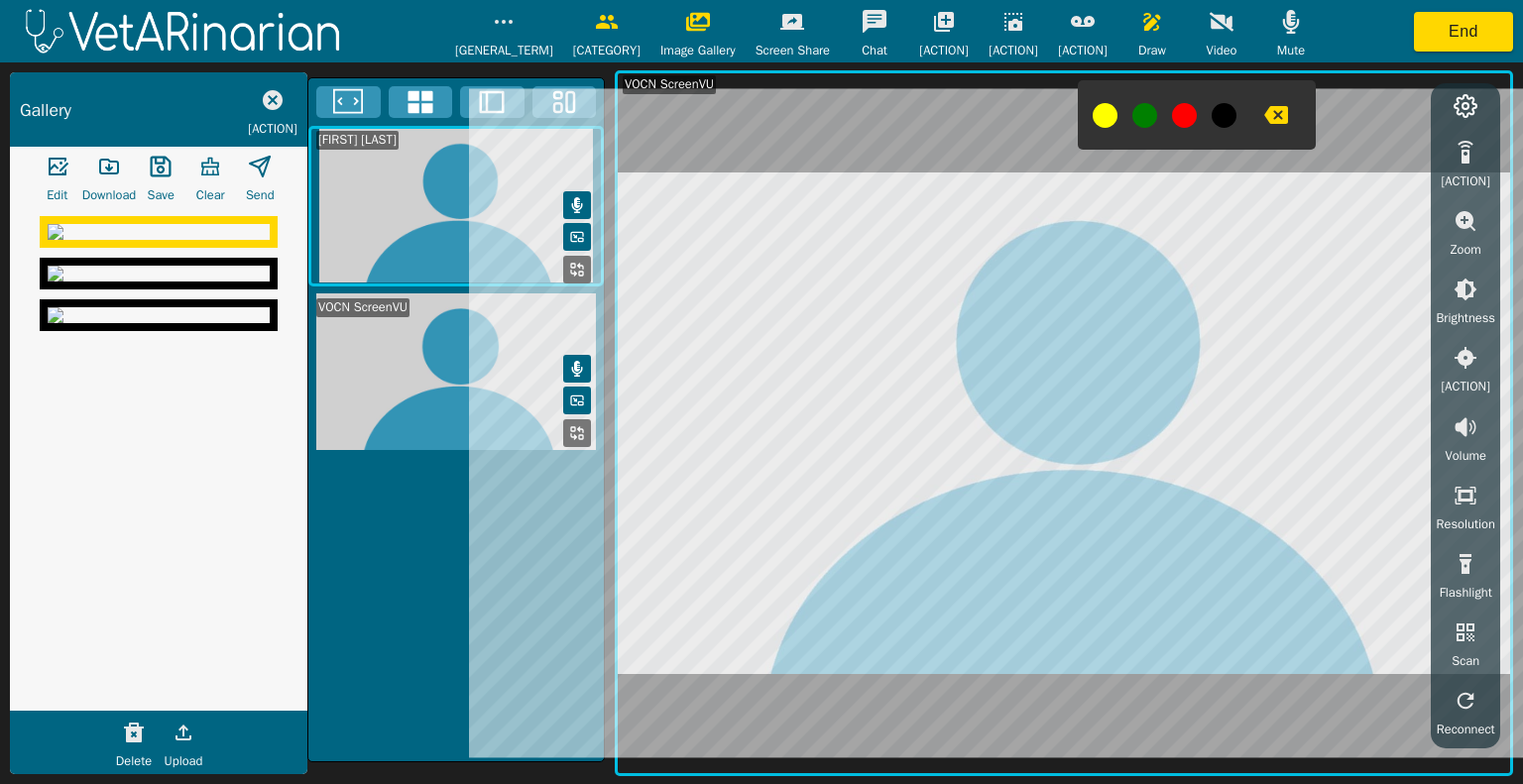 click 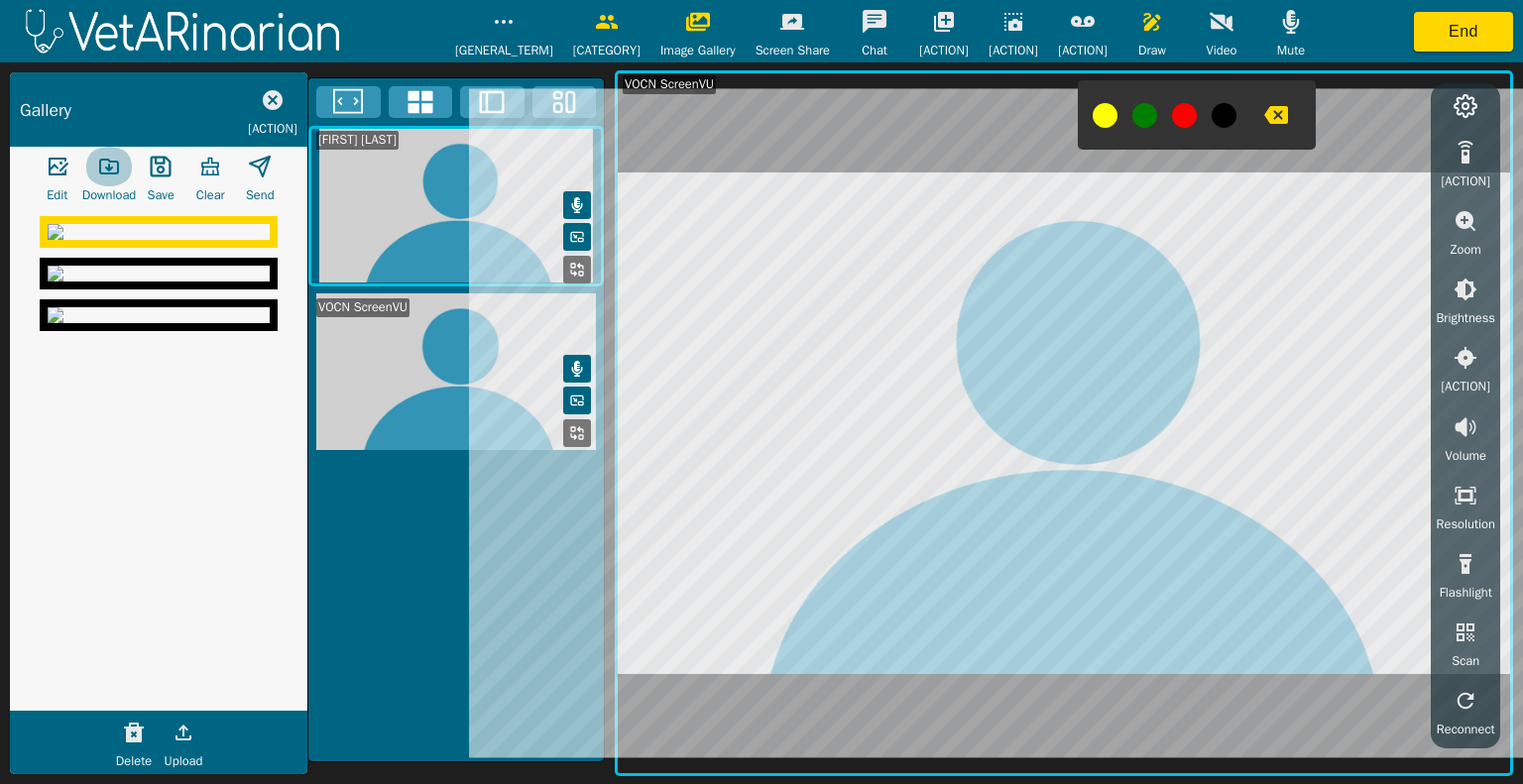 click 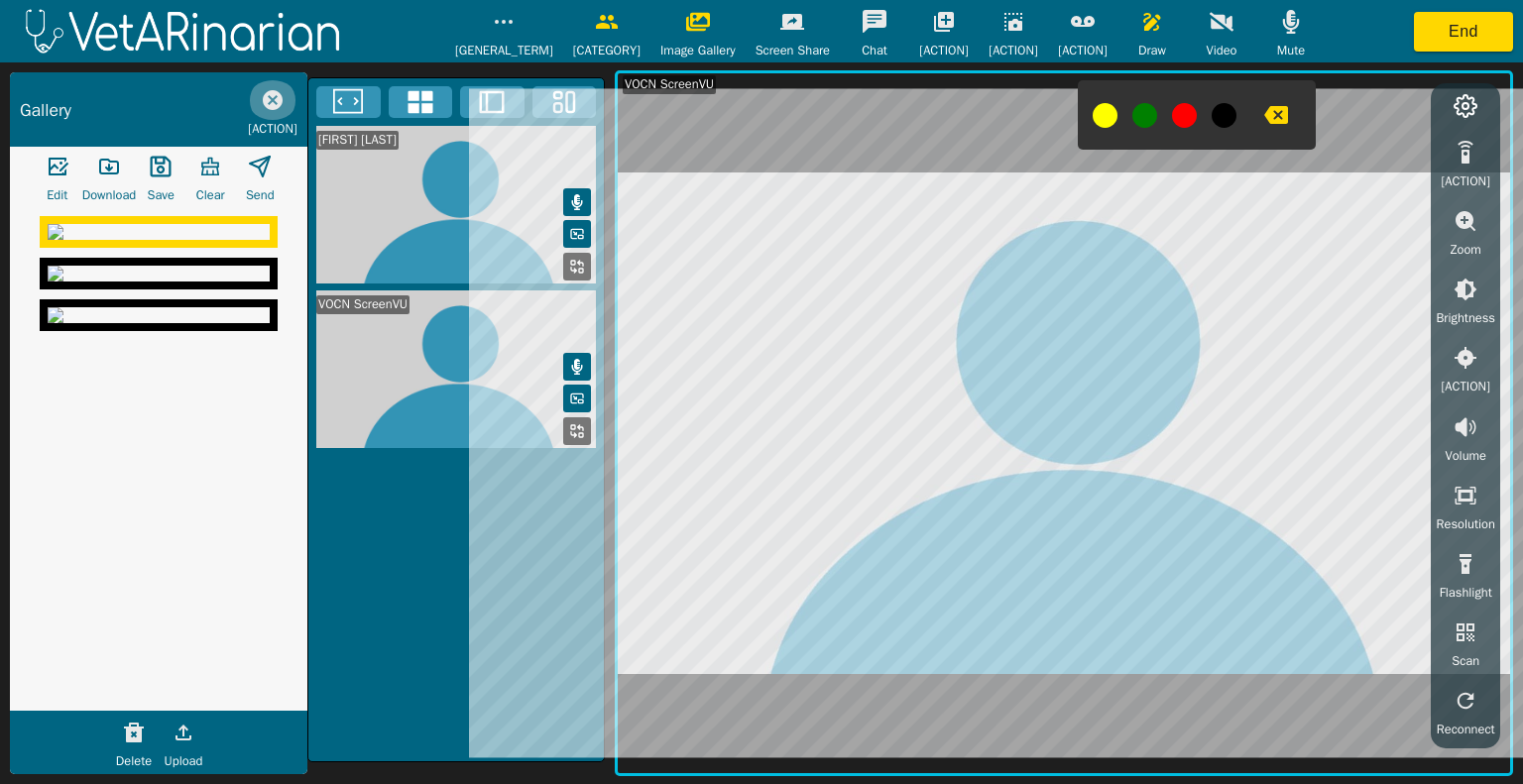 click 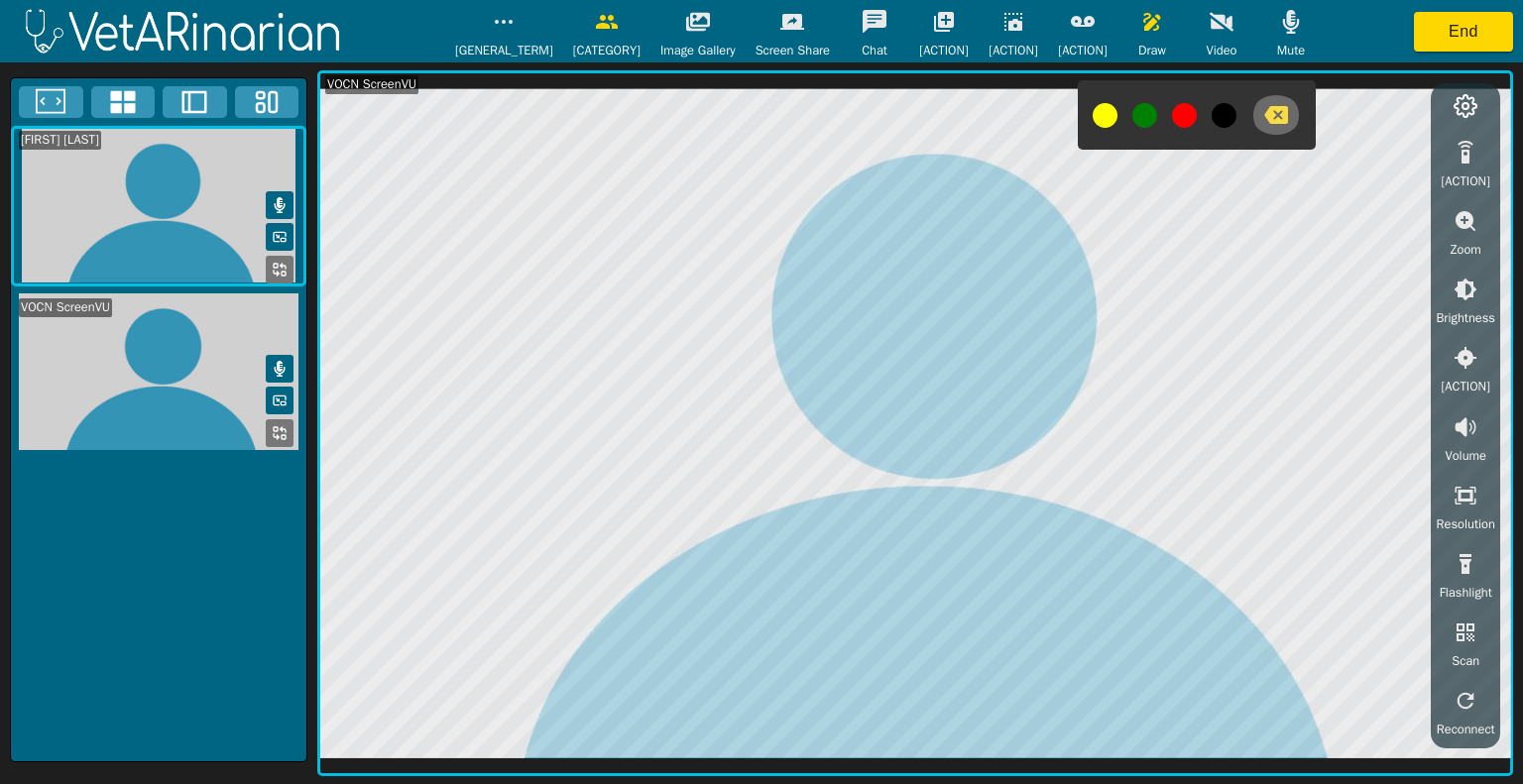 click 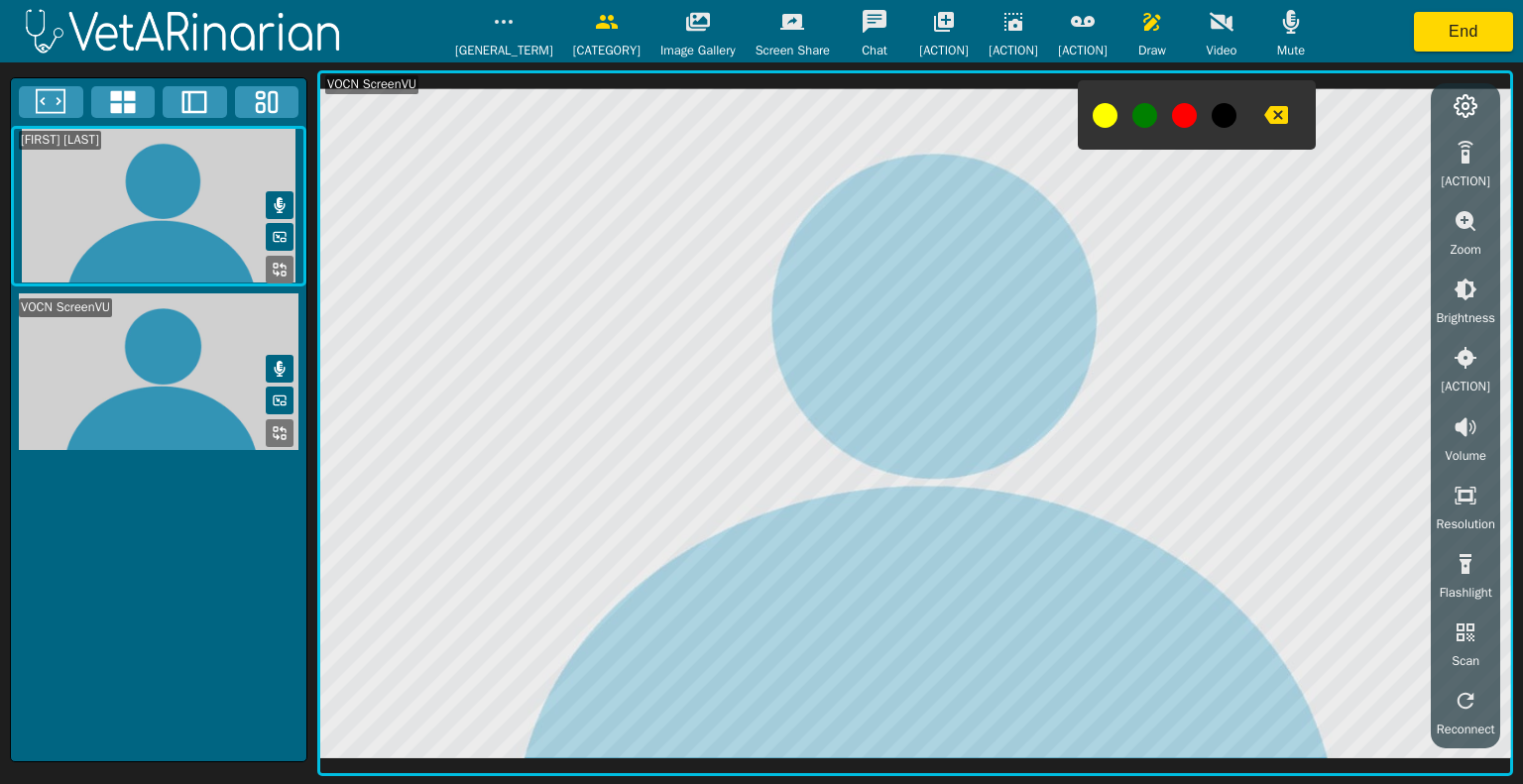 click 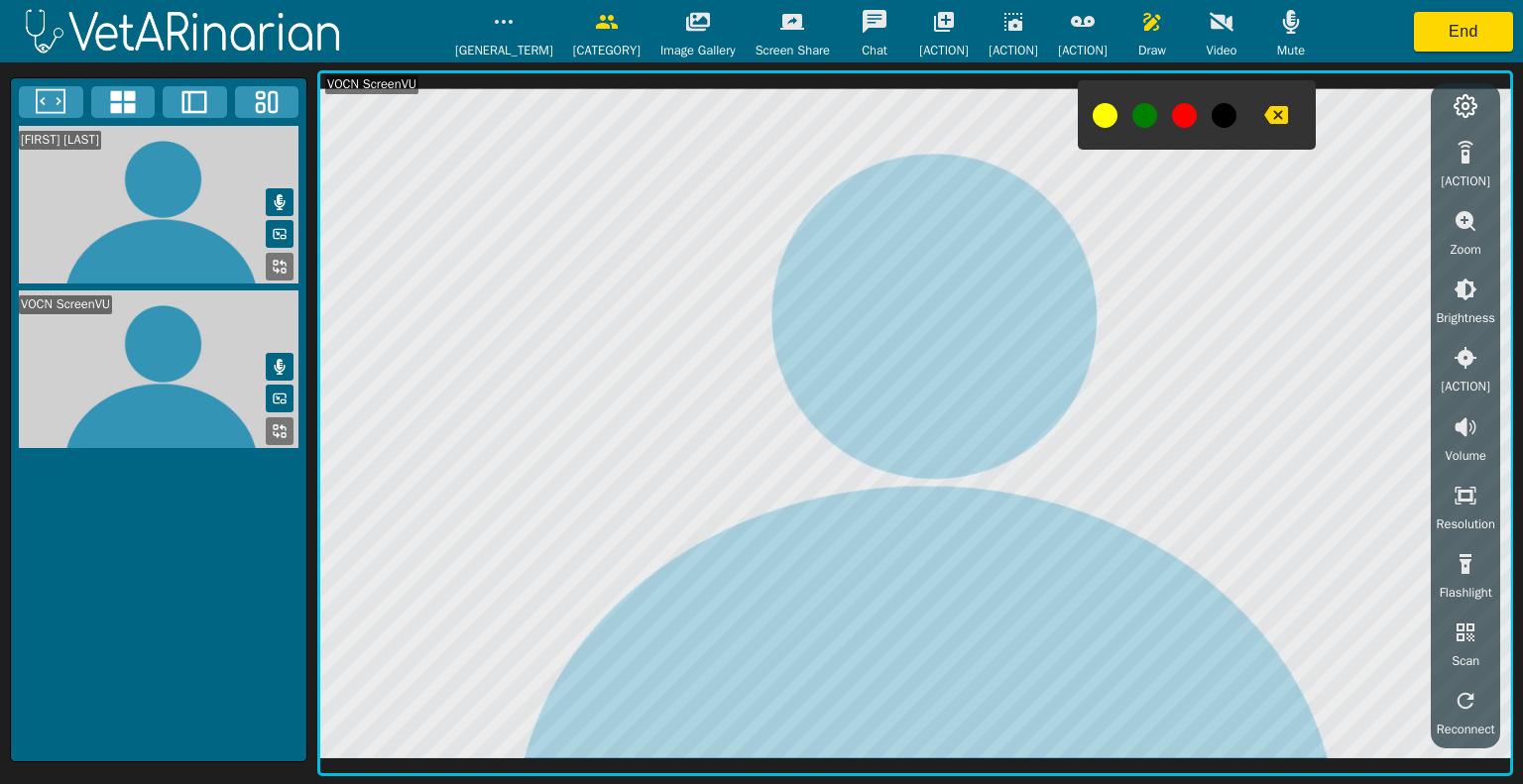click 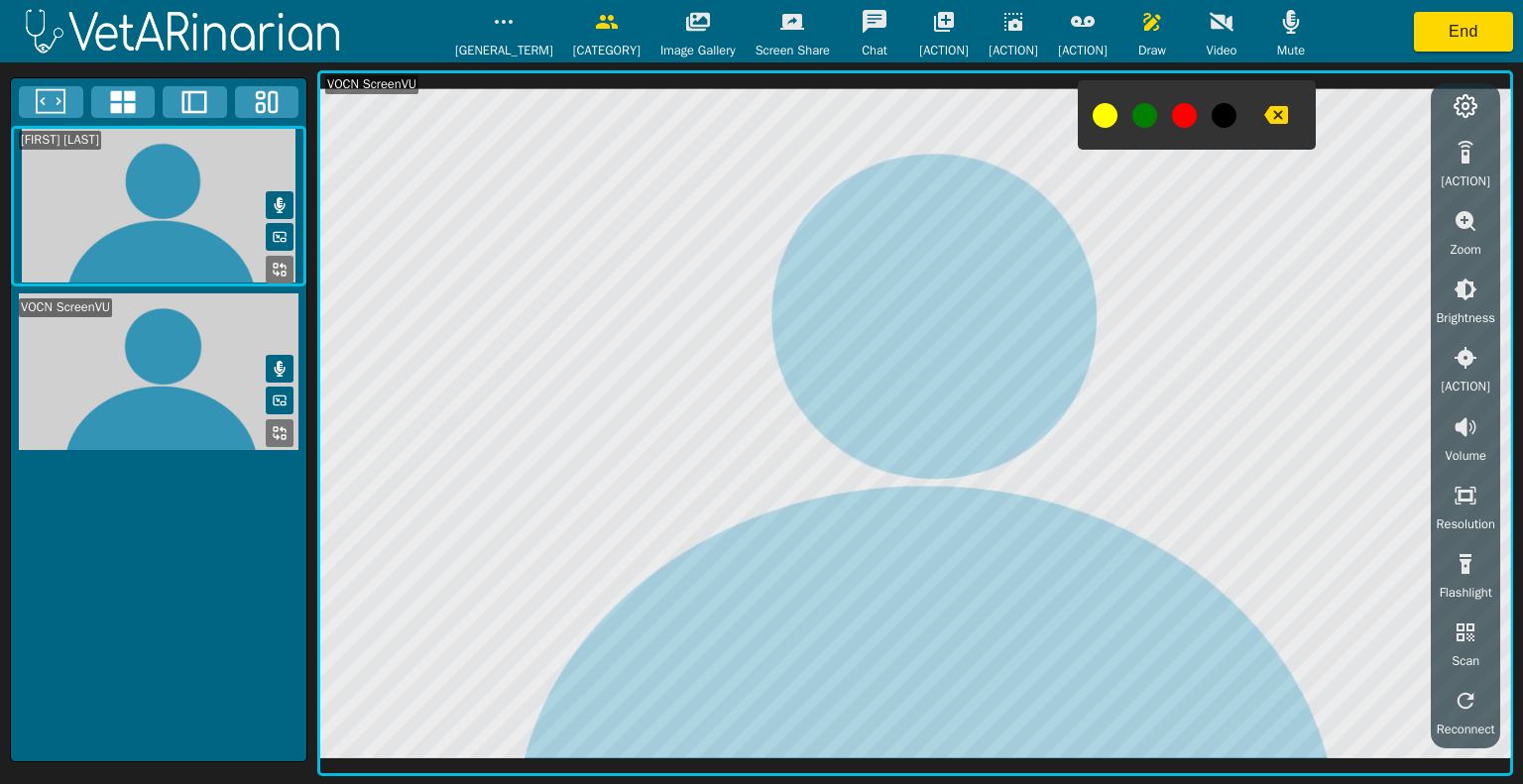 click 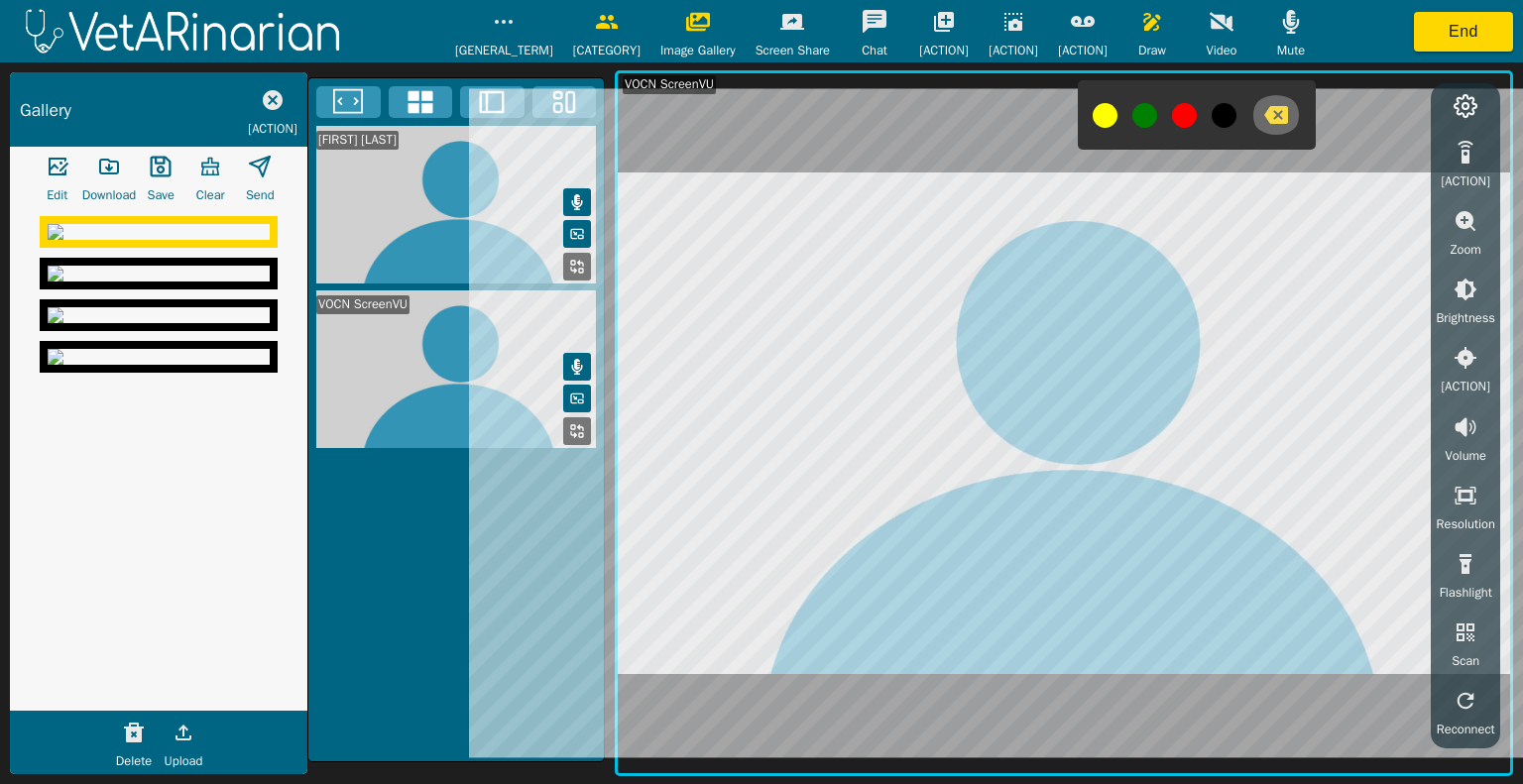 click at bounding box center (1276, 115) 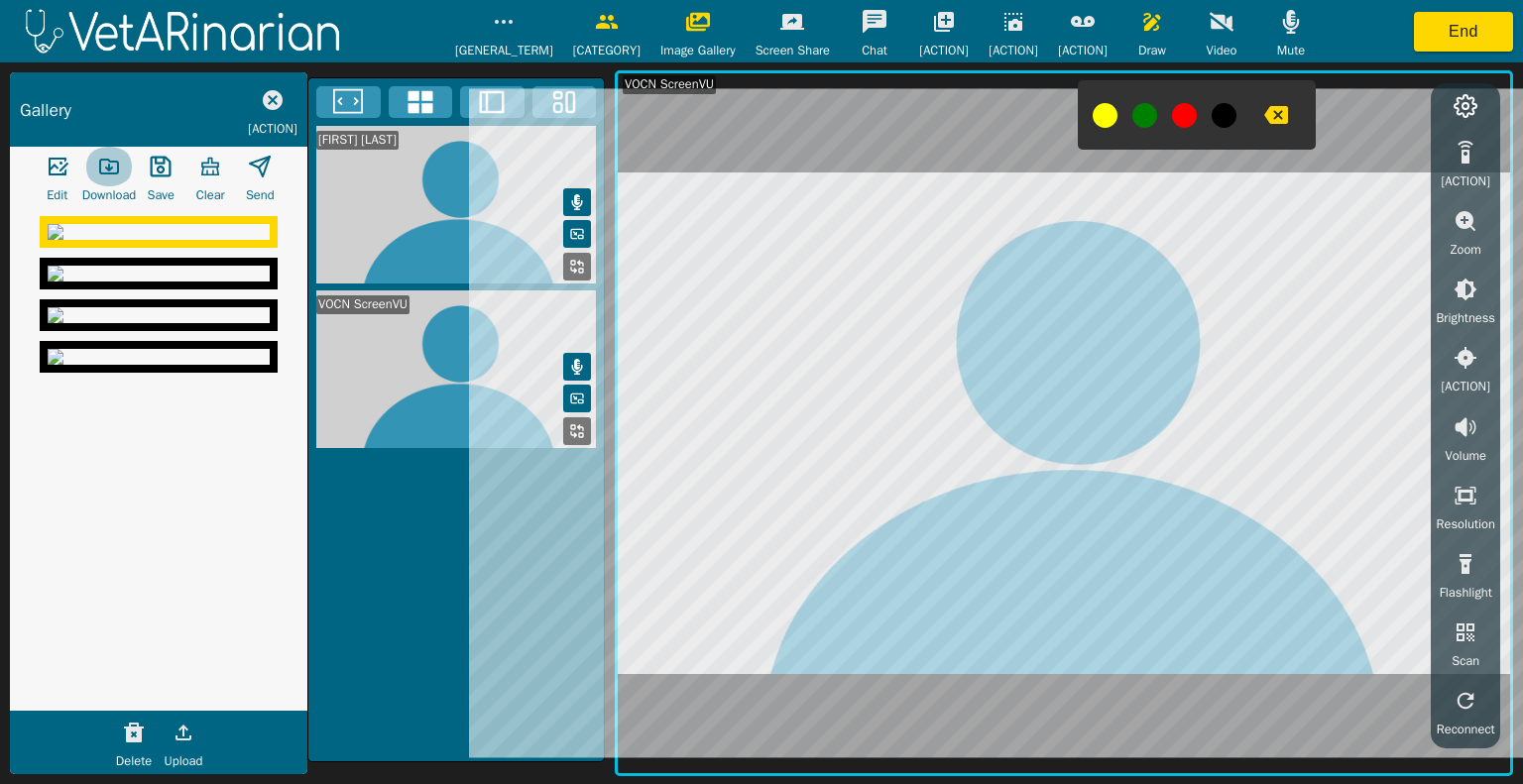 click 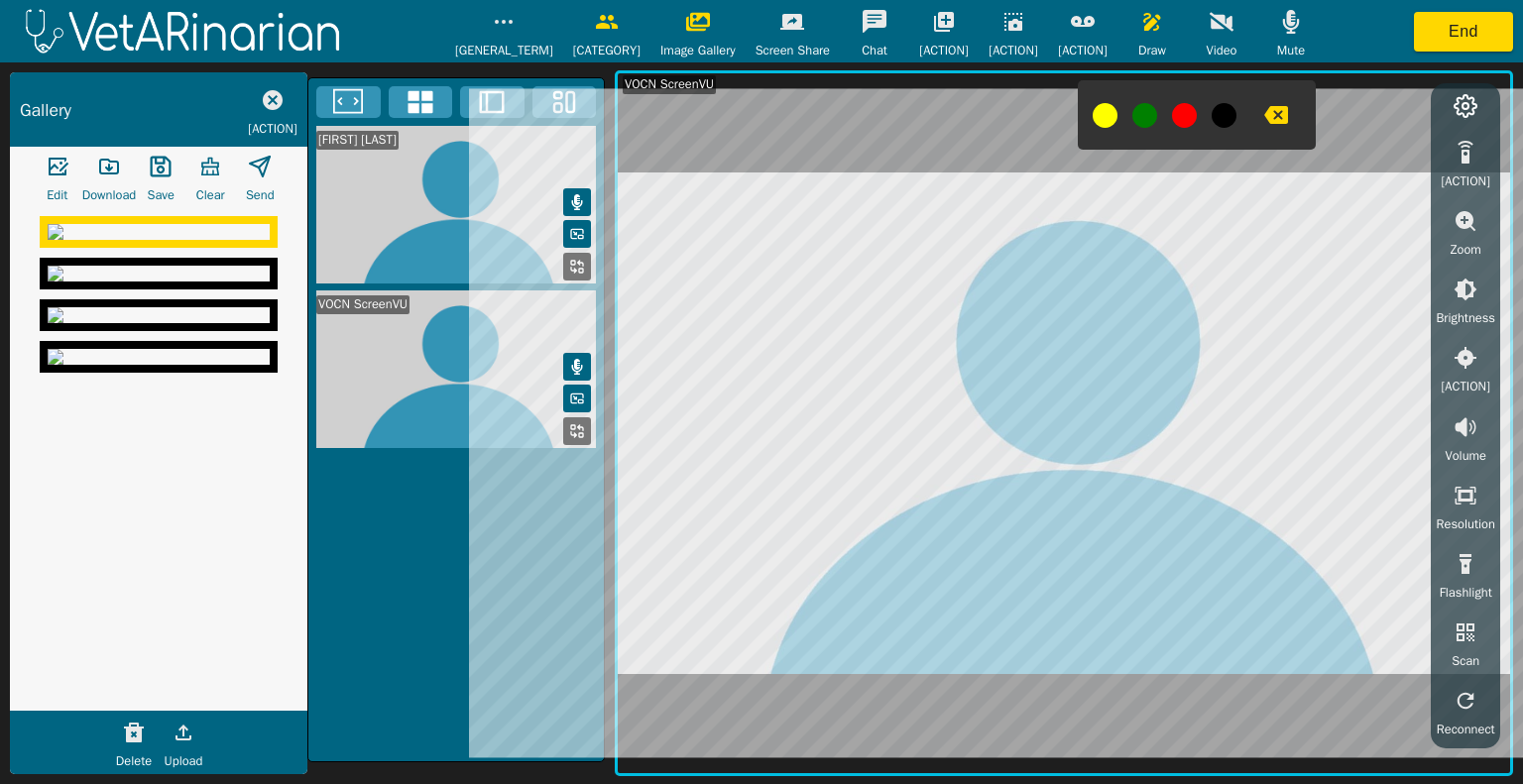 click at bounding box center (159, 274) 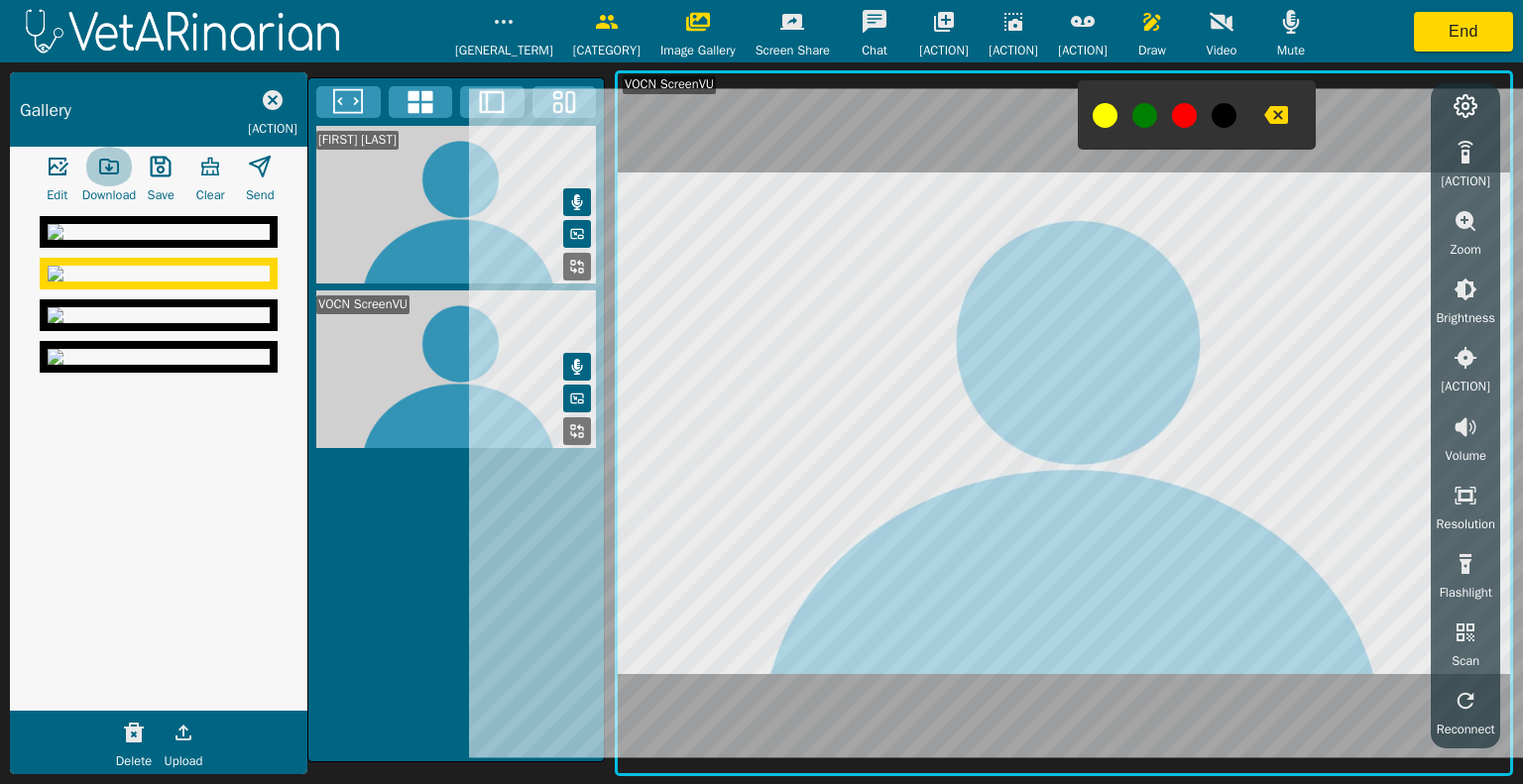 click 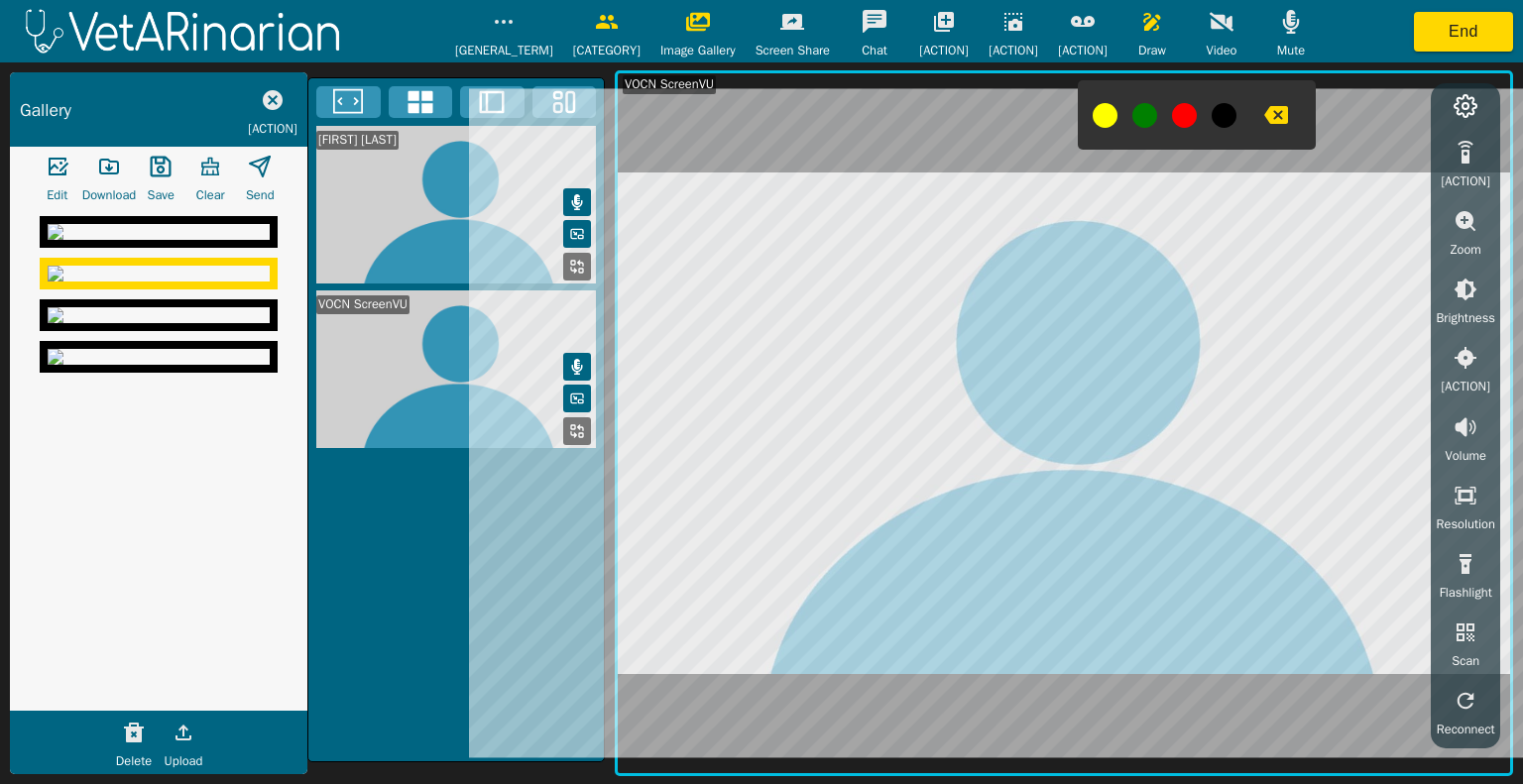 click at bounding box center [159, 315] 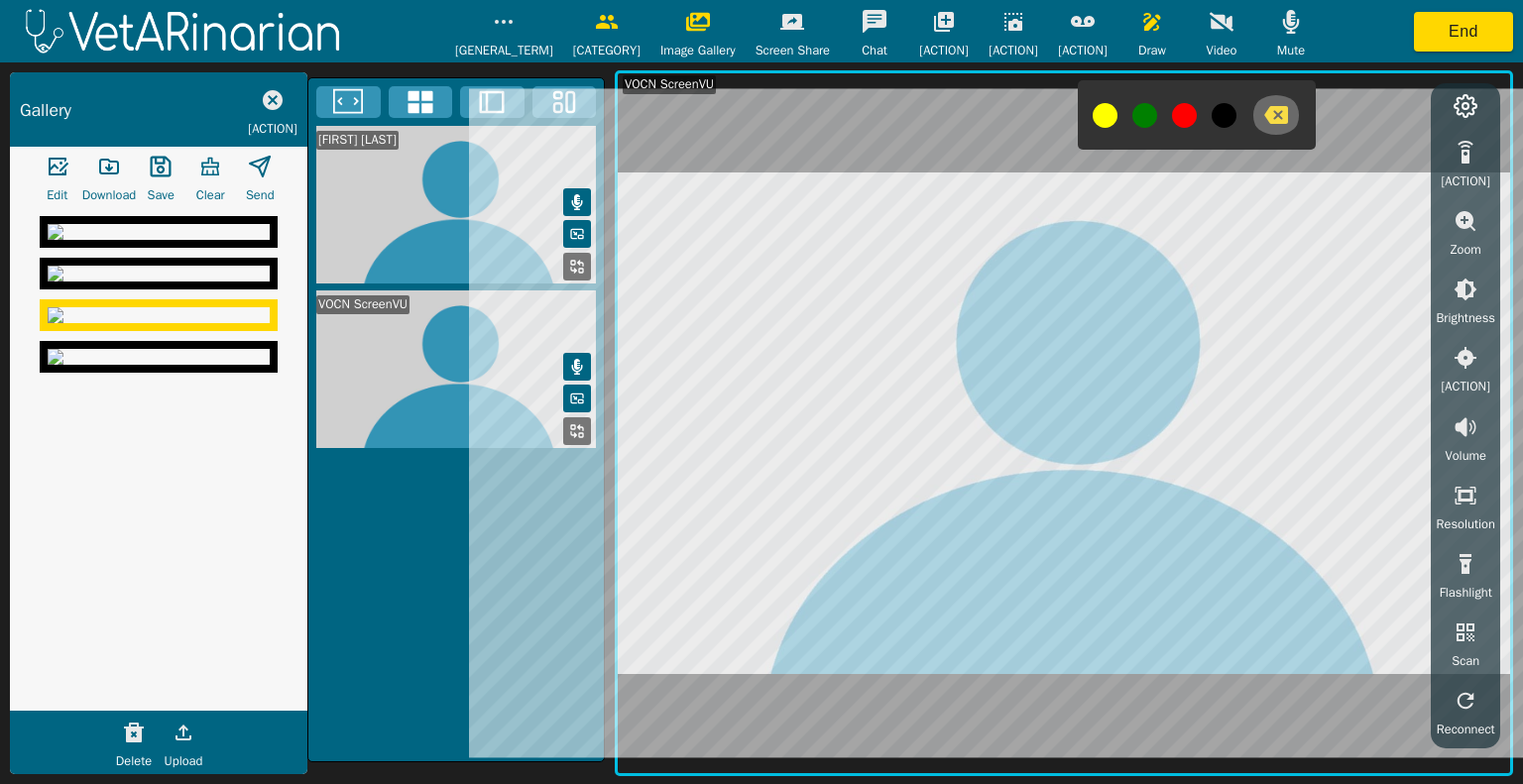 click 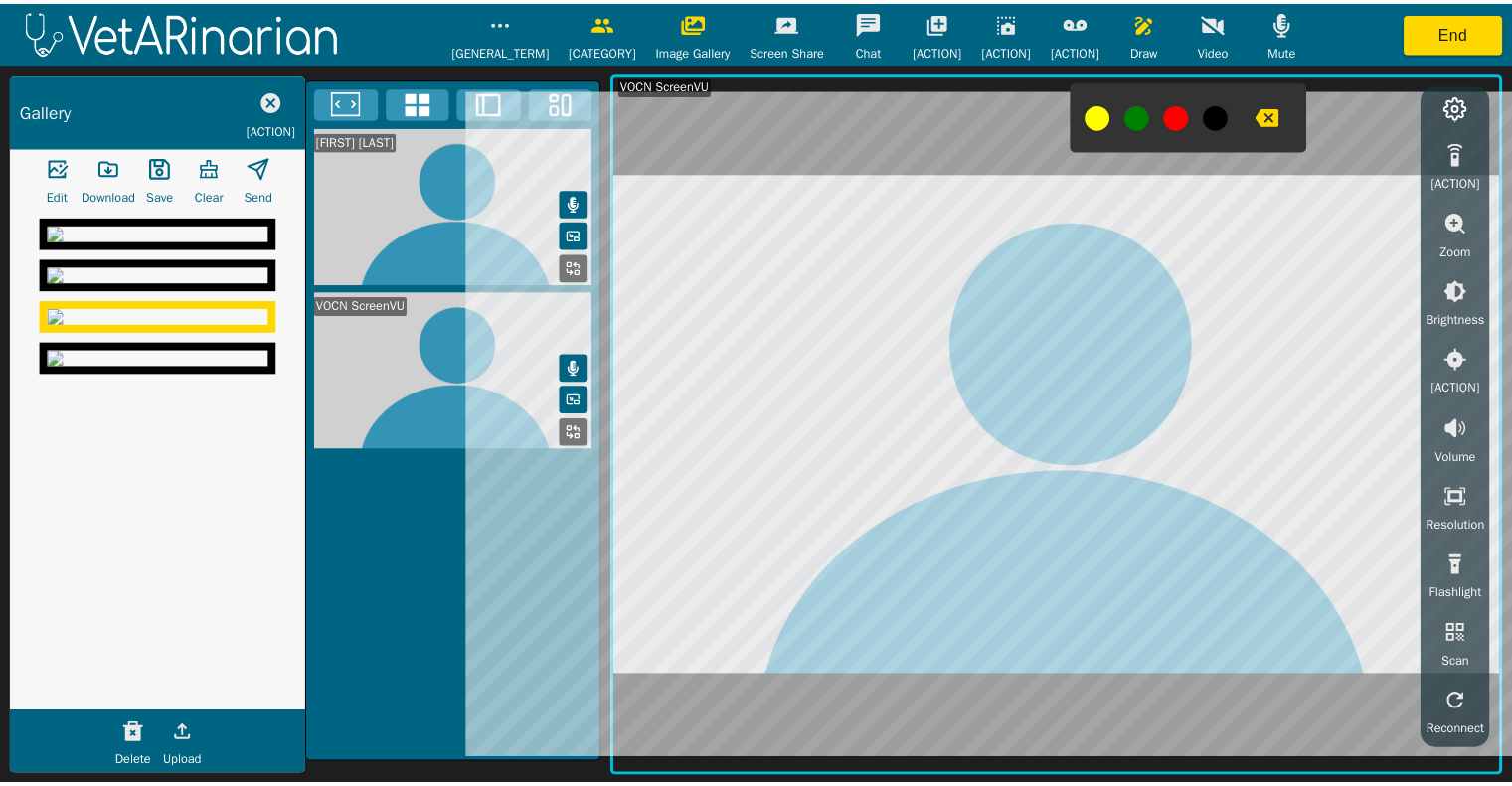 scroll, scrollTop: 109, scrollLeft: 0, axis: vertical 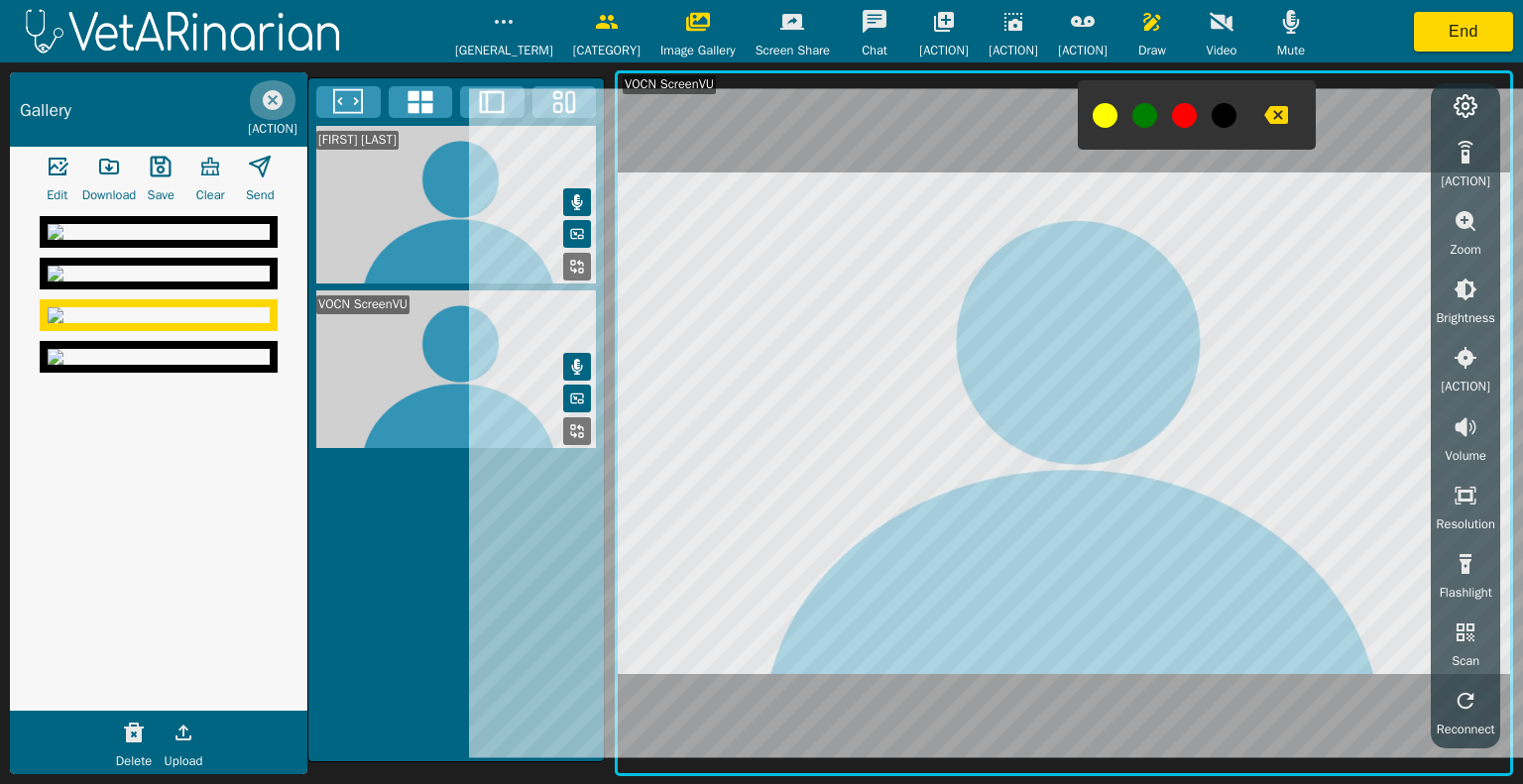 click 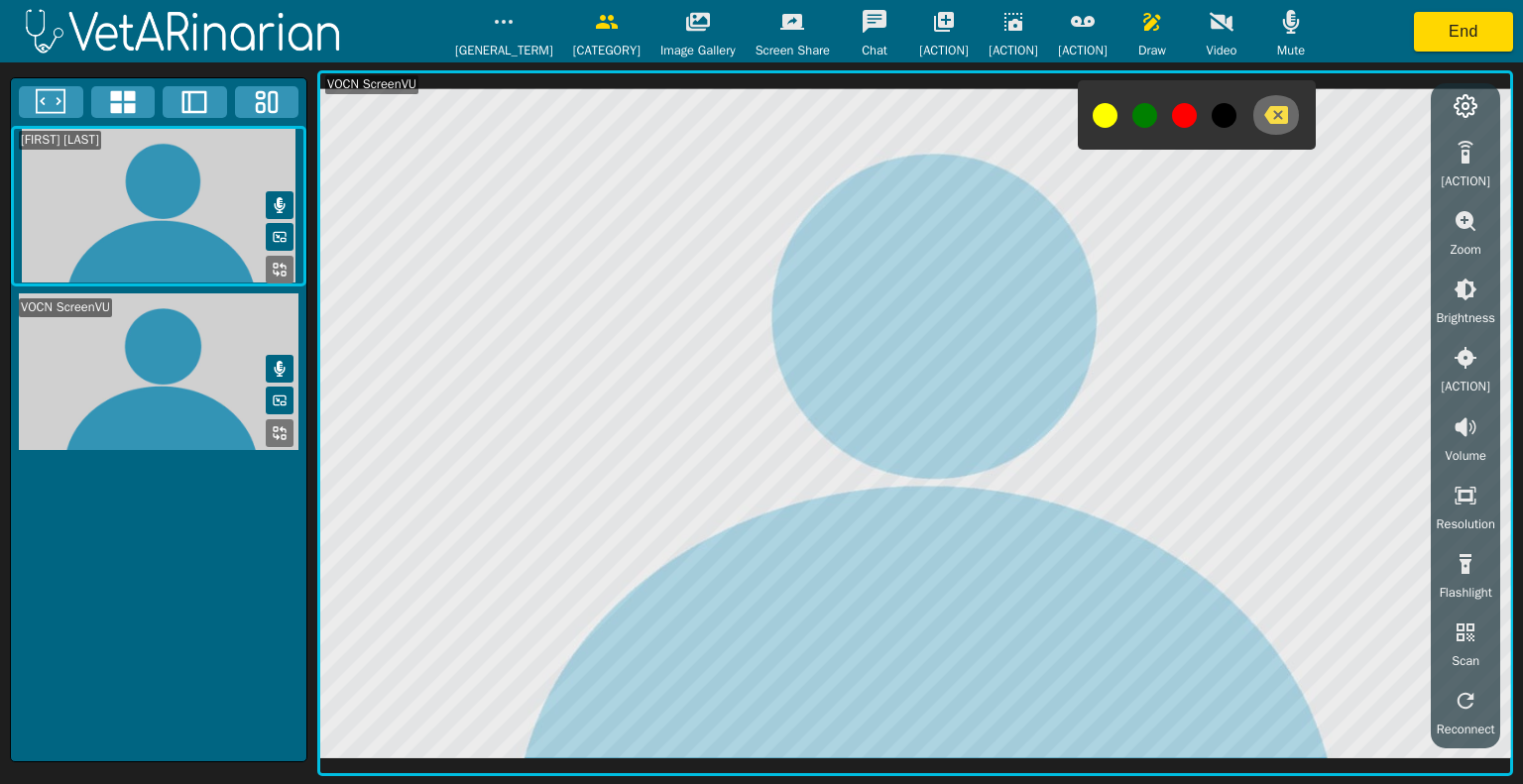 click 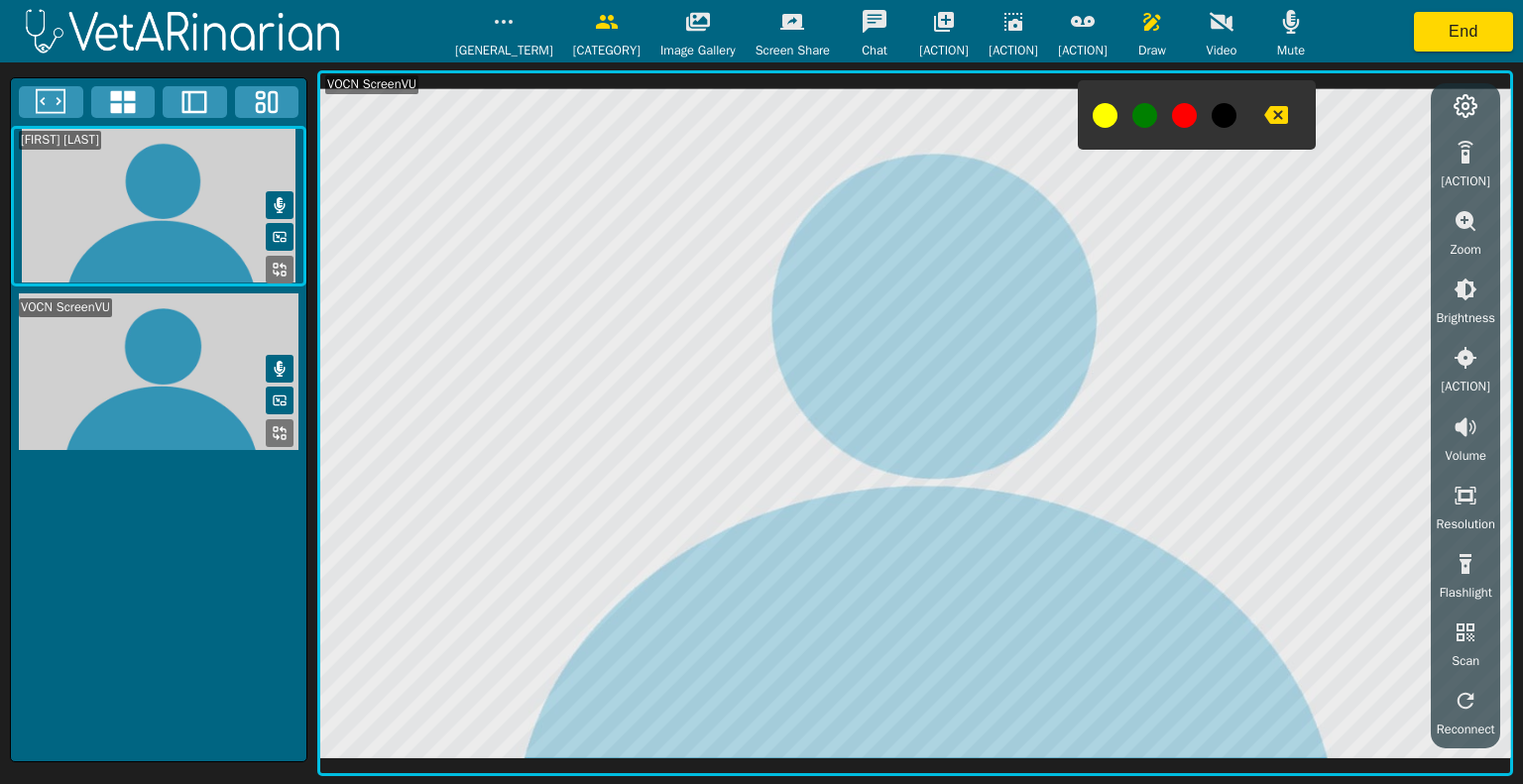 click 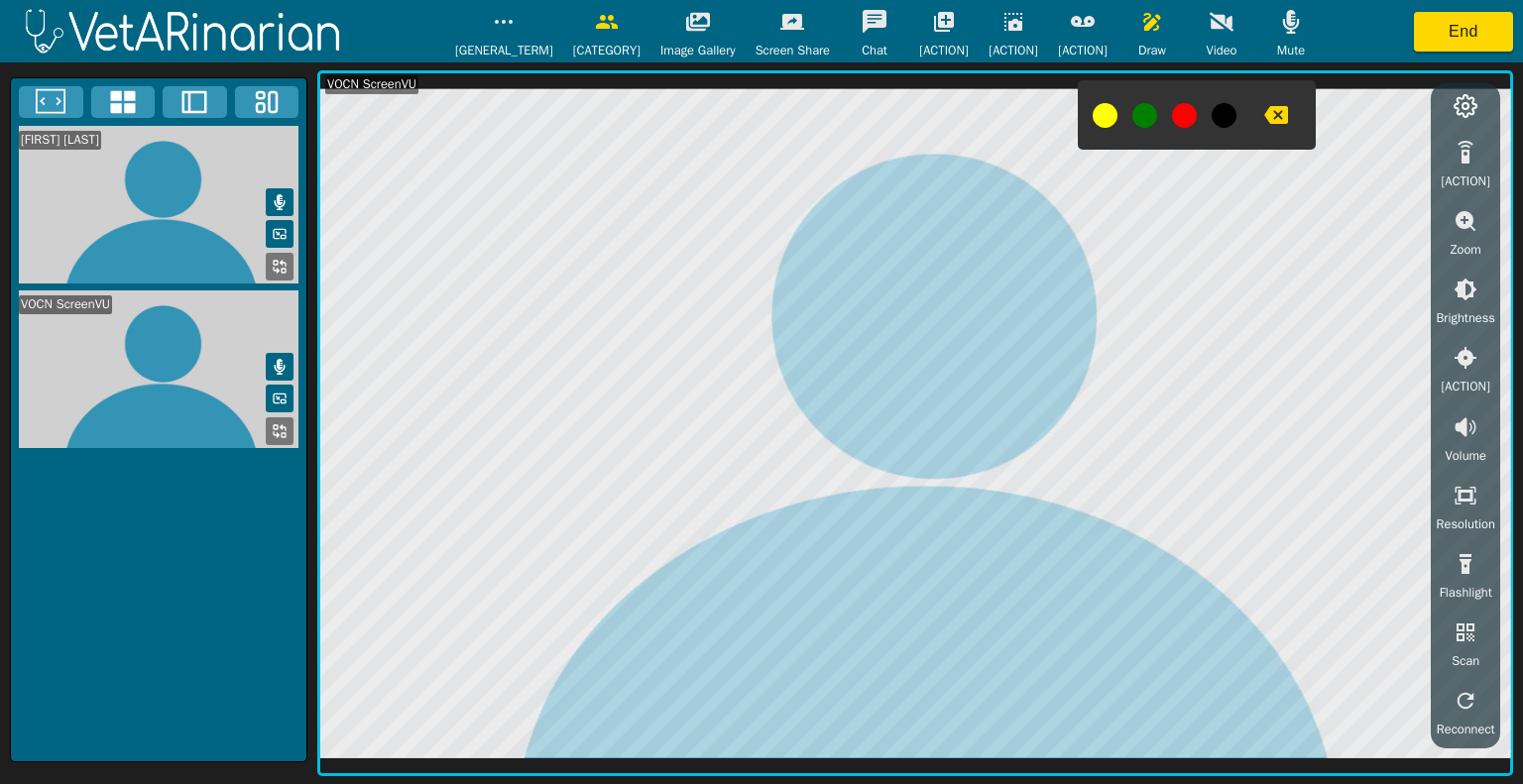 click 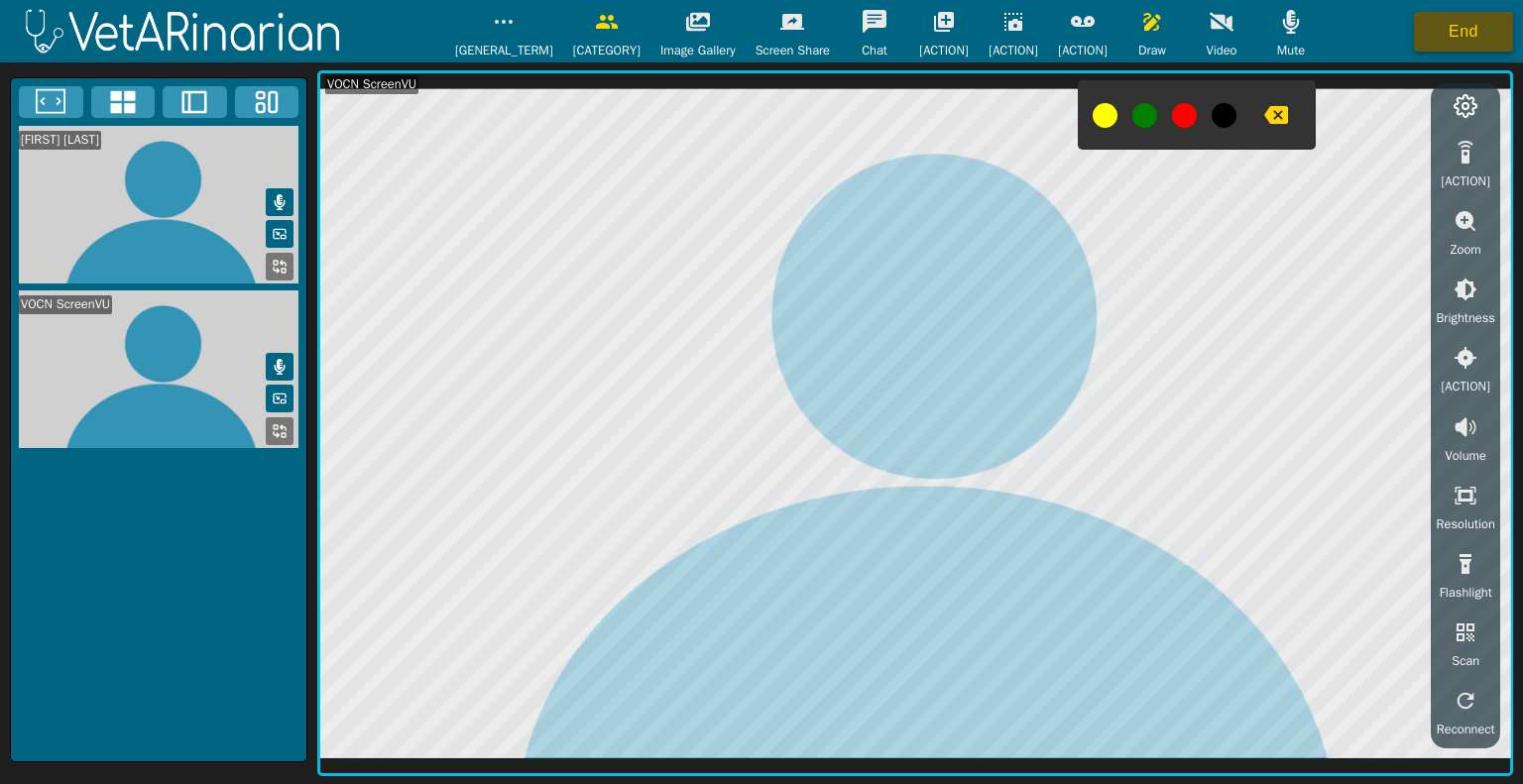 click on "End" at bounding box center [1464, 32] 